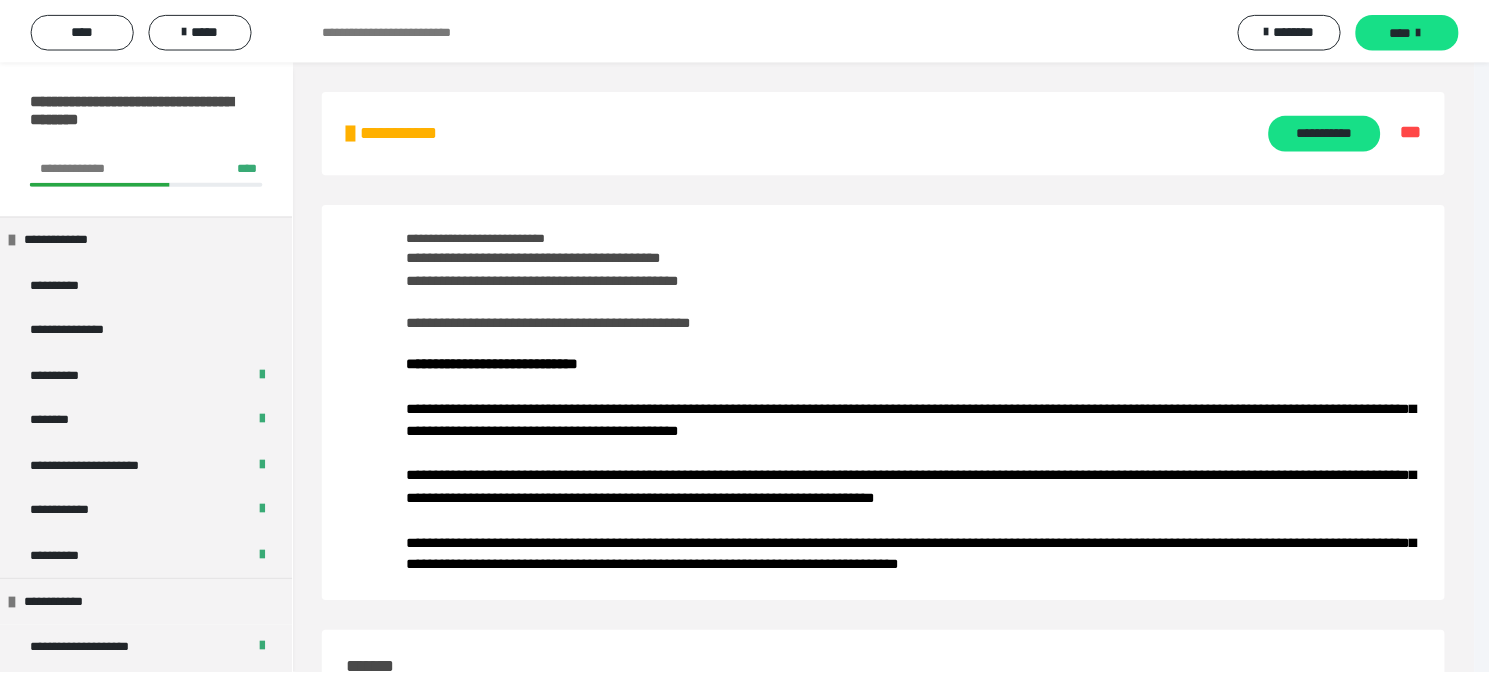 scroll, scrollTop: 0, scrollLeft: 0, axis: both 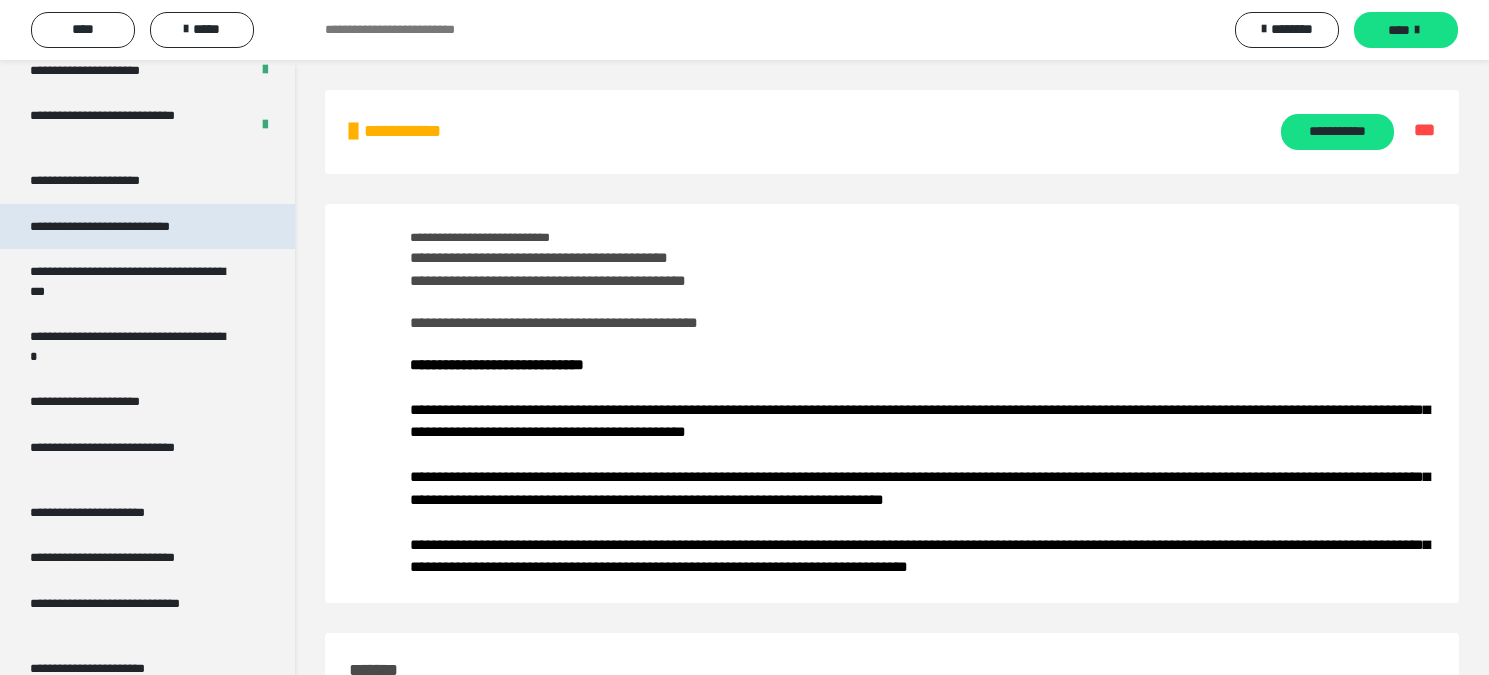 click on "**********" at bounding box center [129, 227] 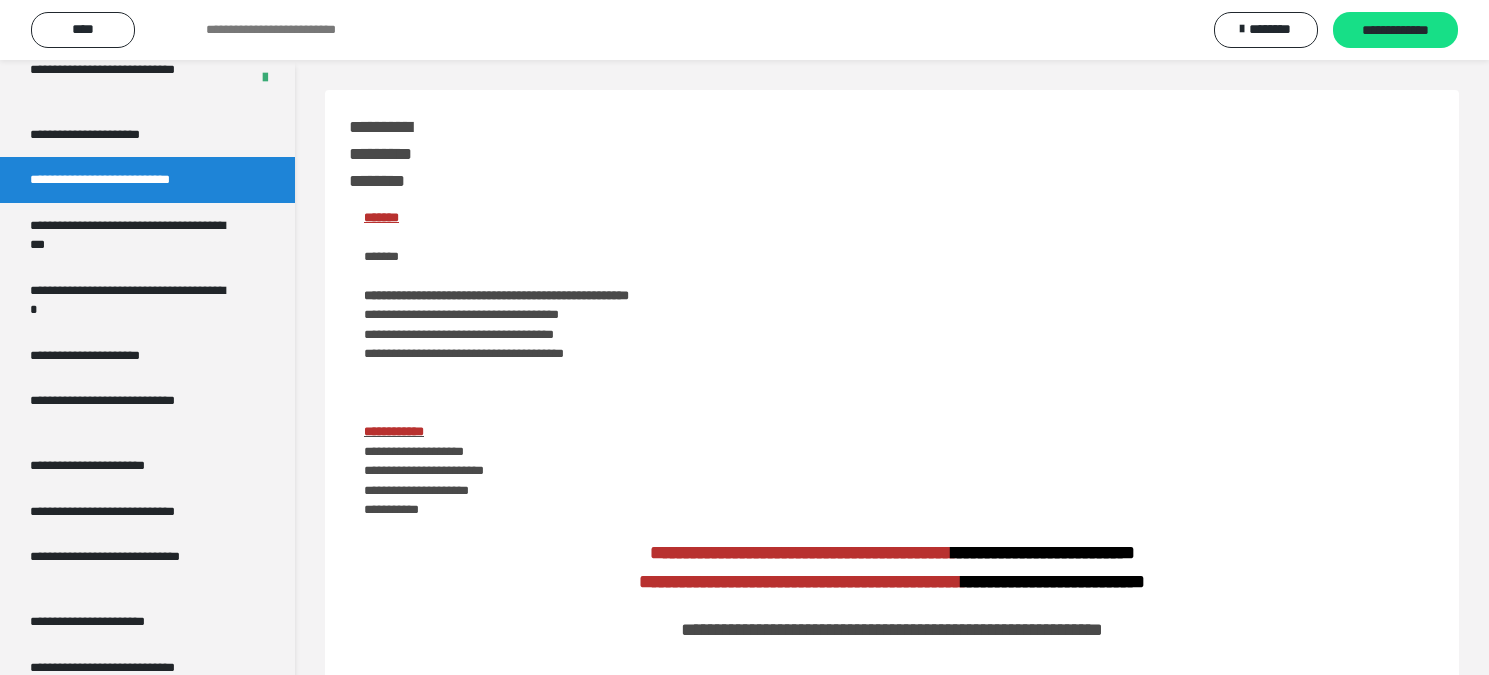 scroll, scrollTop: 3453, scrollLeft: 0, axis: vertical 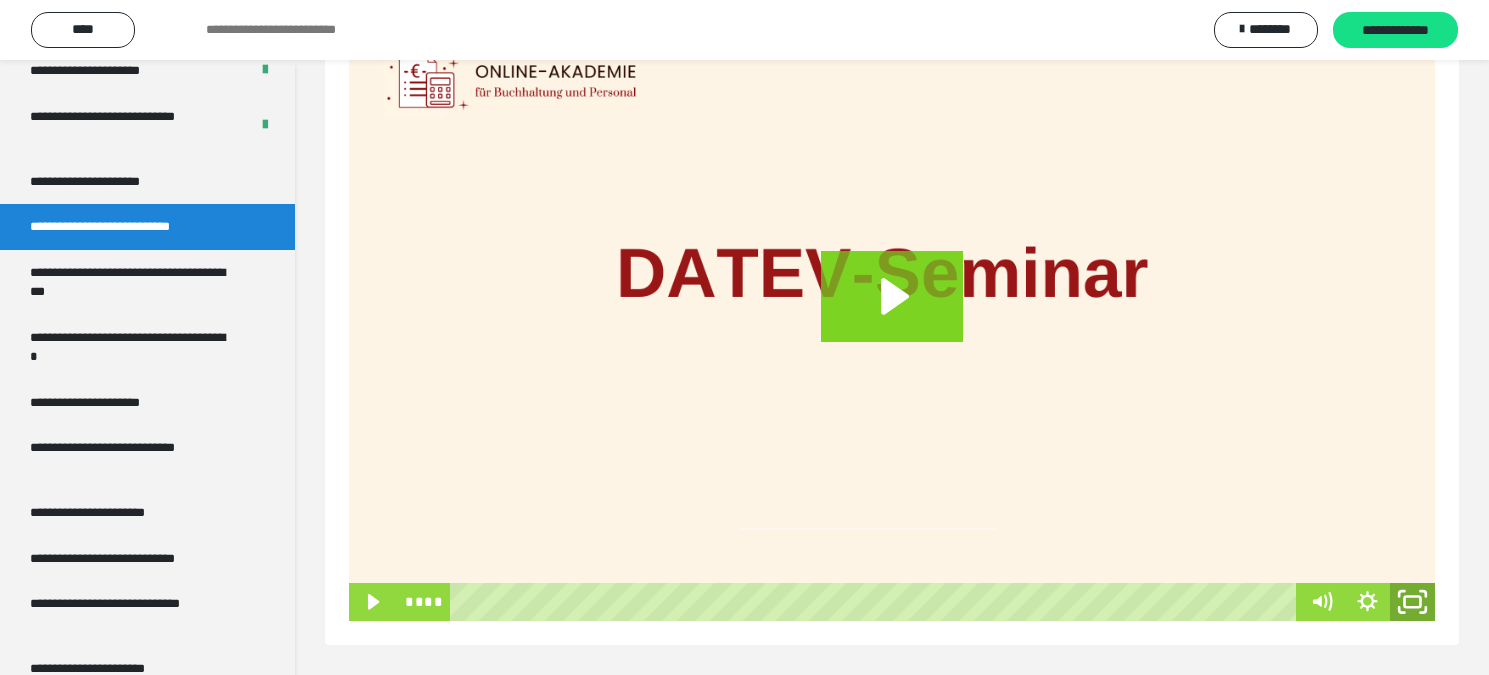click 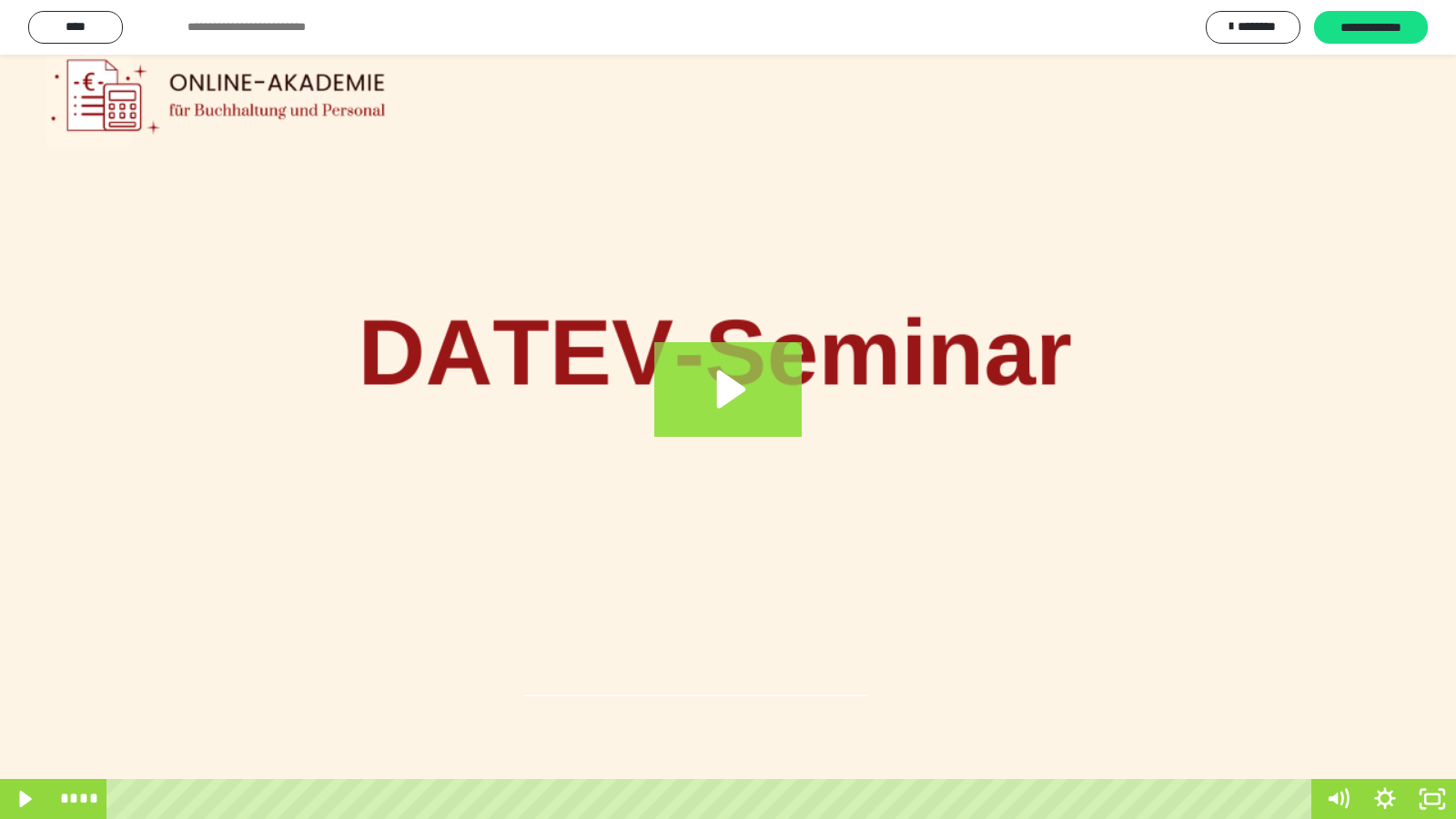 click 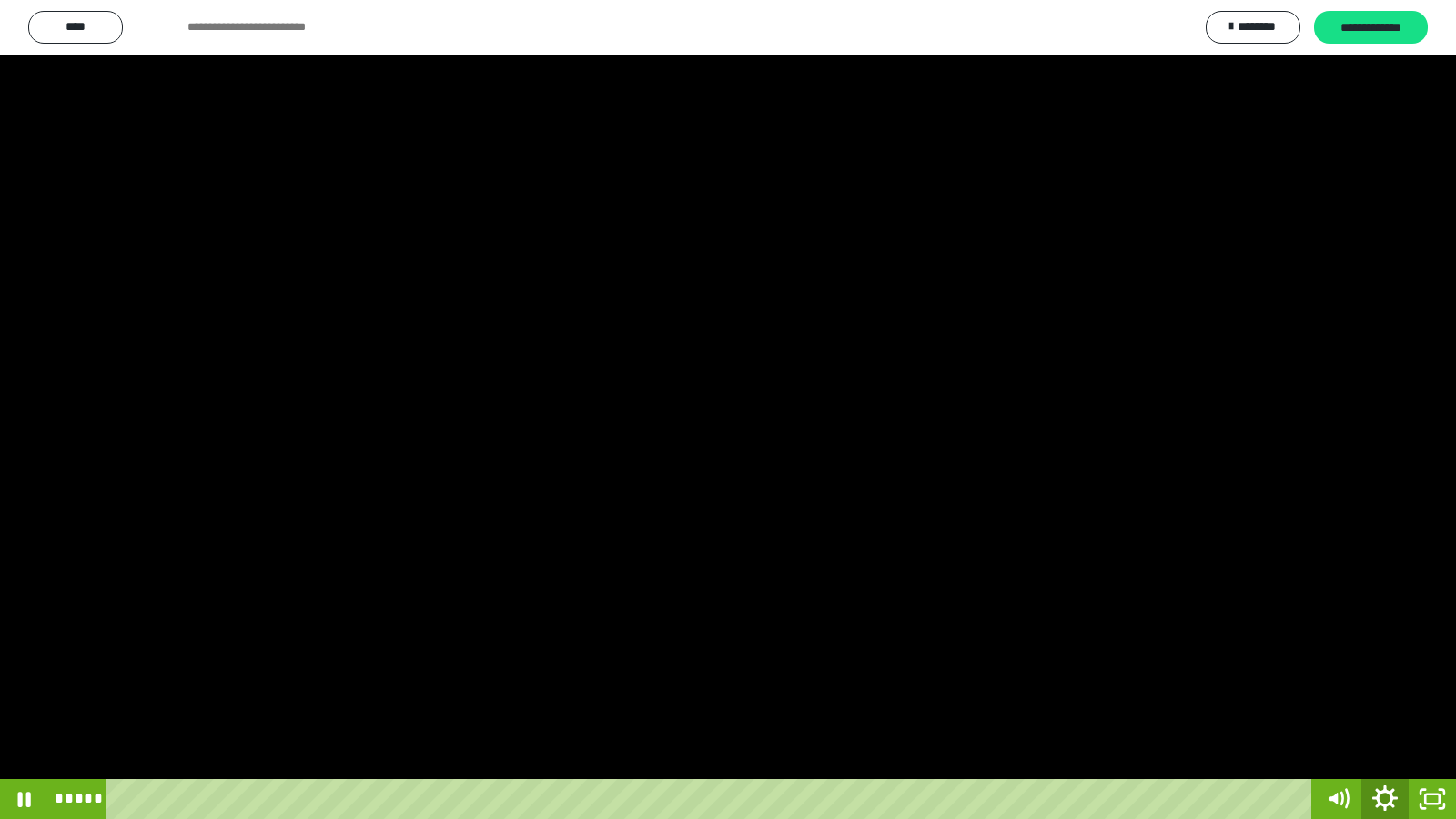 click 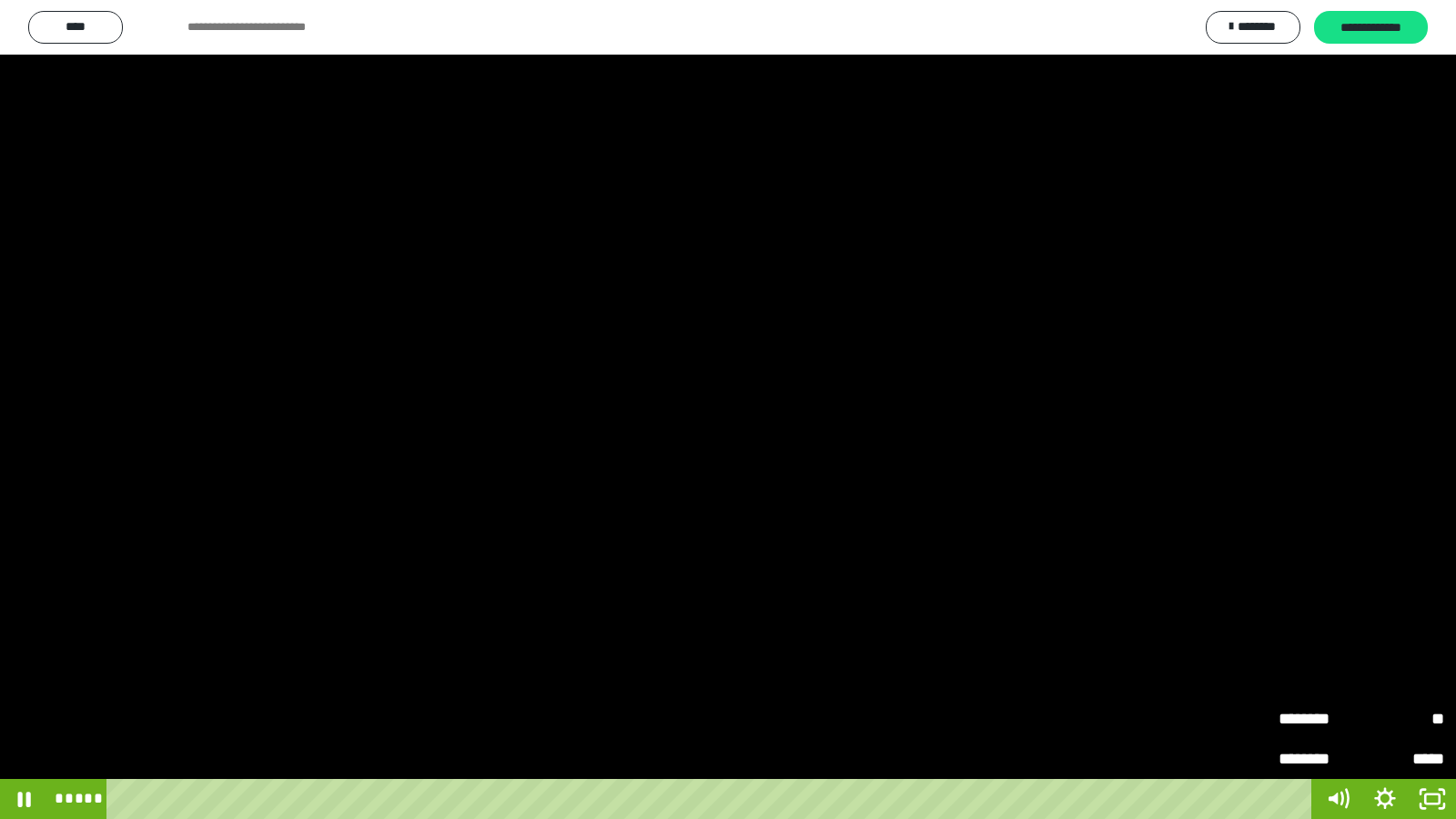 click on "********" at bounding box center [1320, 719] 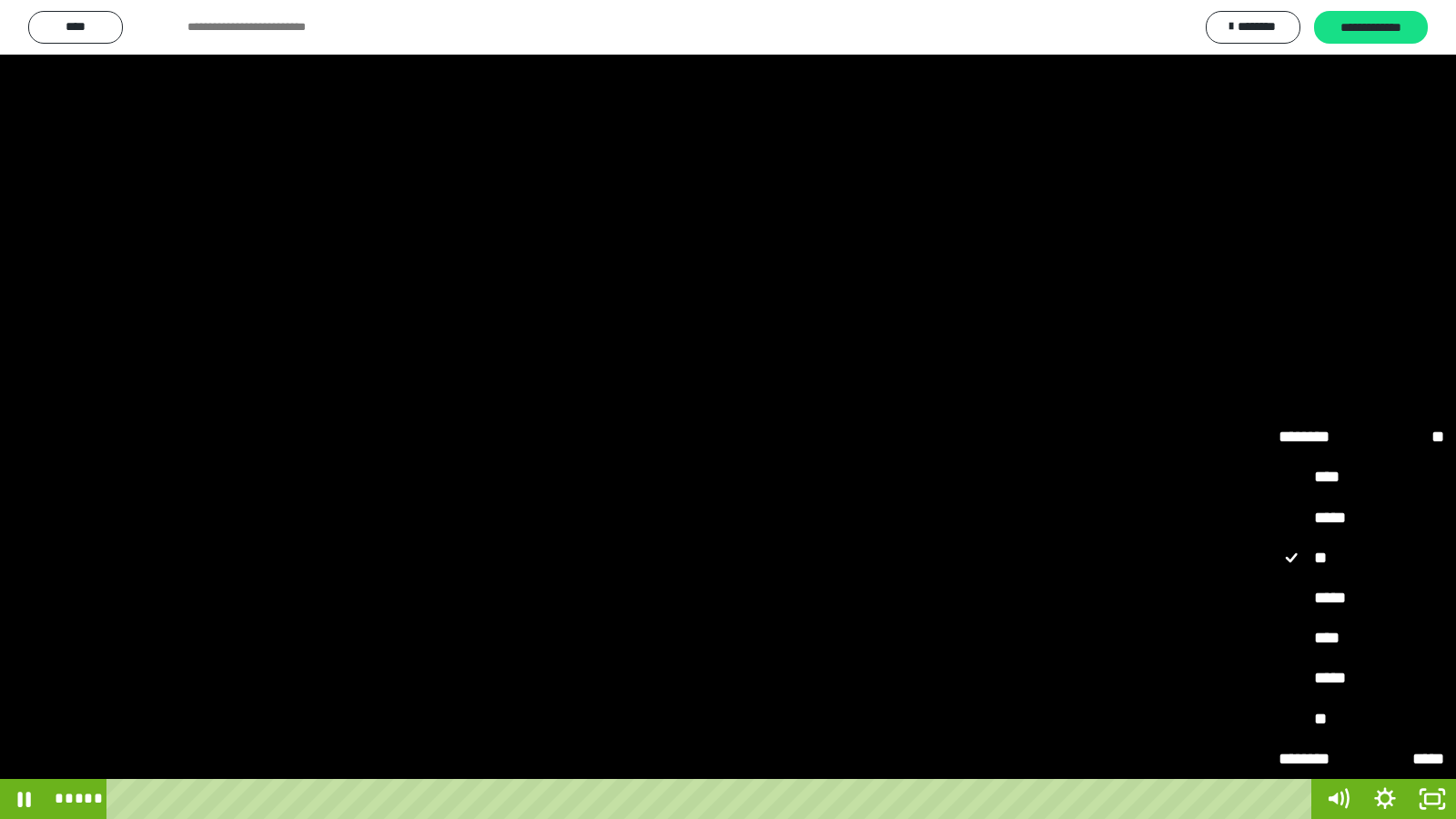 click on "*****" at bounding box center [1361, 679] 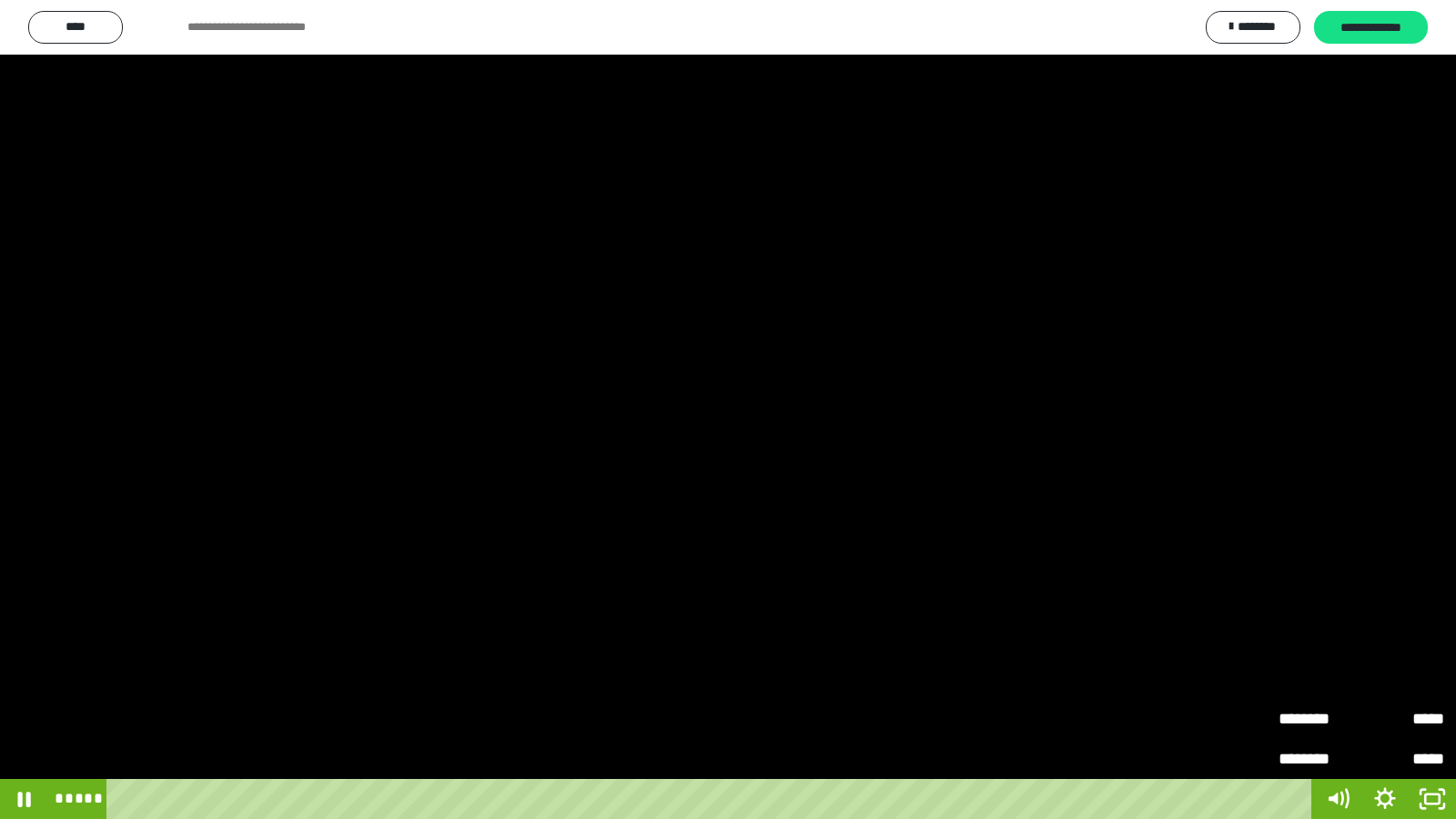 click on "*****" at bounding box center (1402, 719) 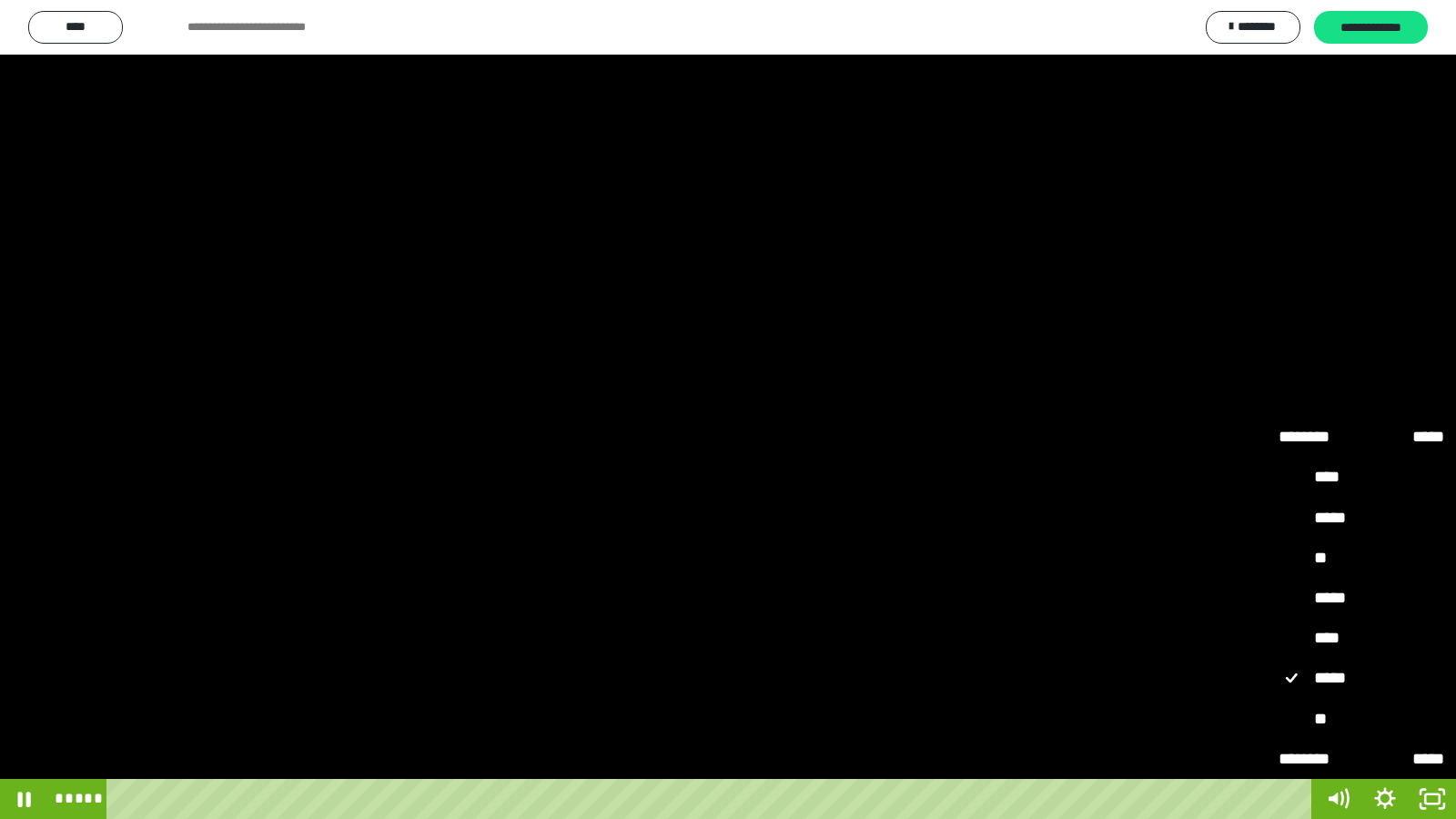 click on "****" at bounding box center (1361, 639) 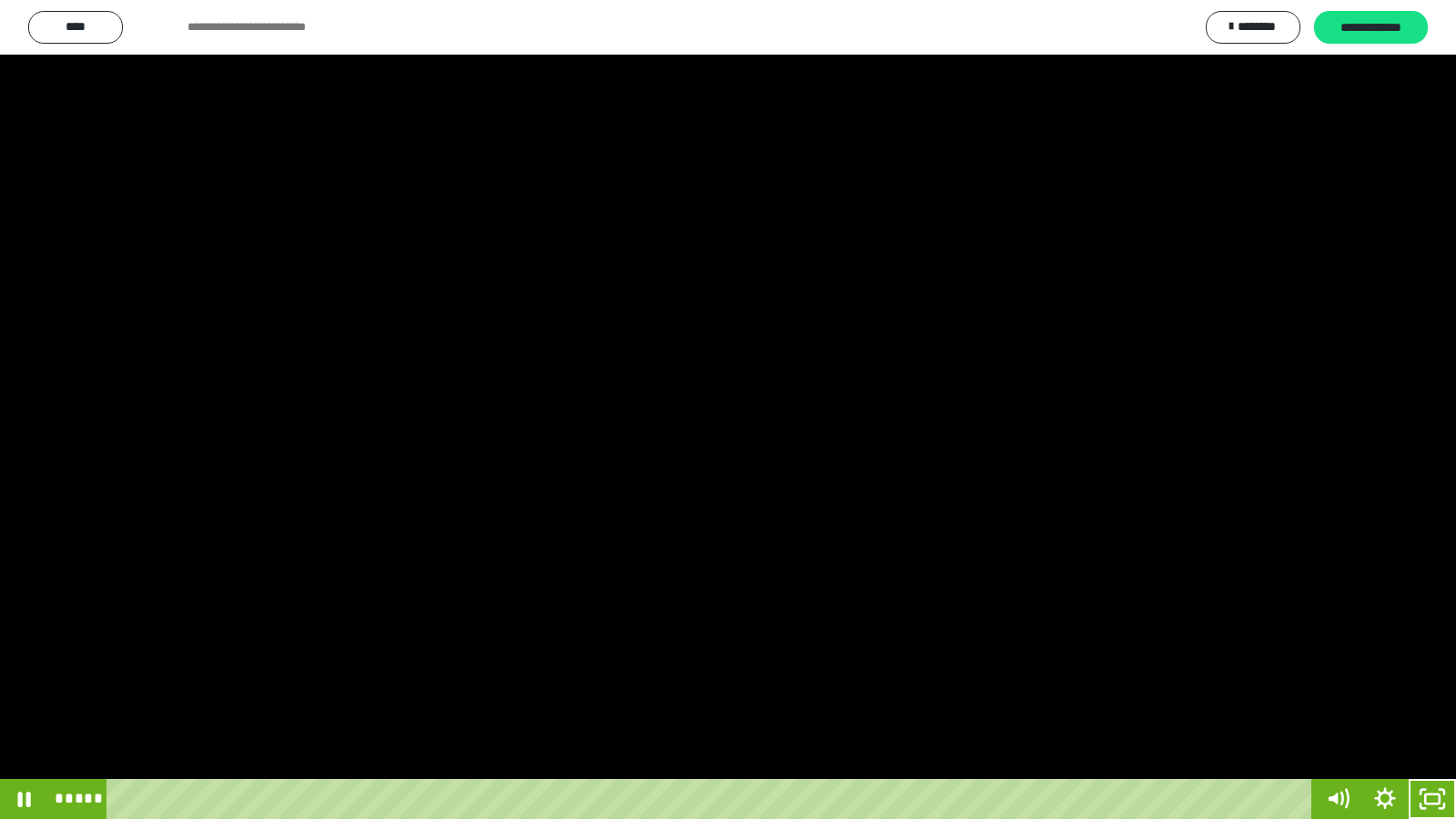click at bounding box center [728, 410] 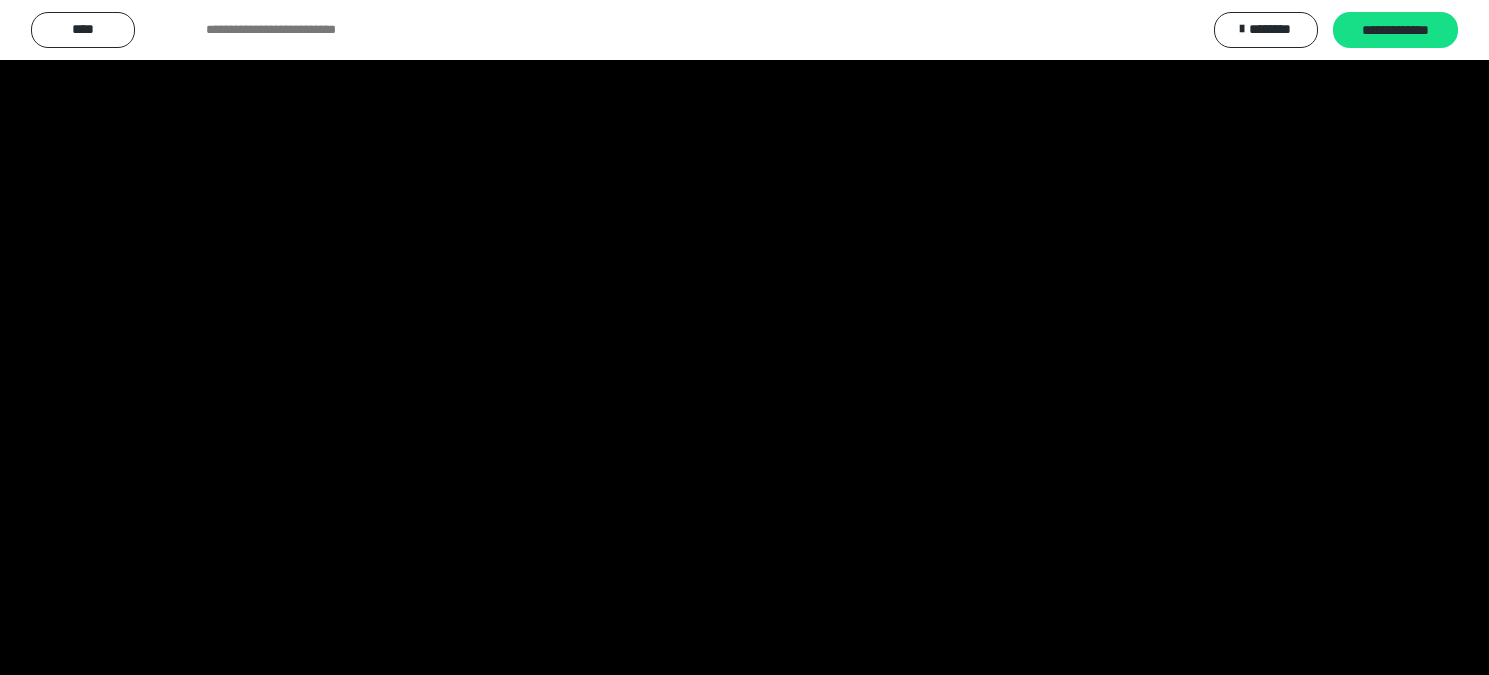 scroll, scrollTop: 553, scrollLeft: 0, axis: vertical 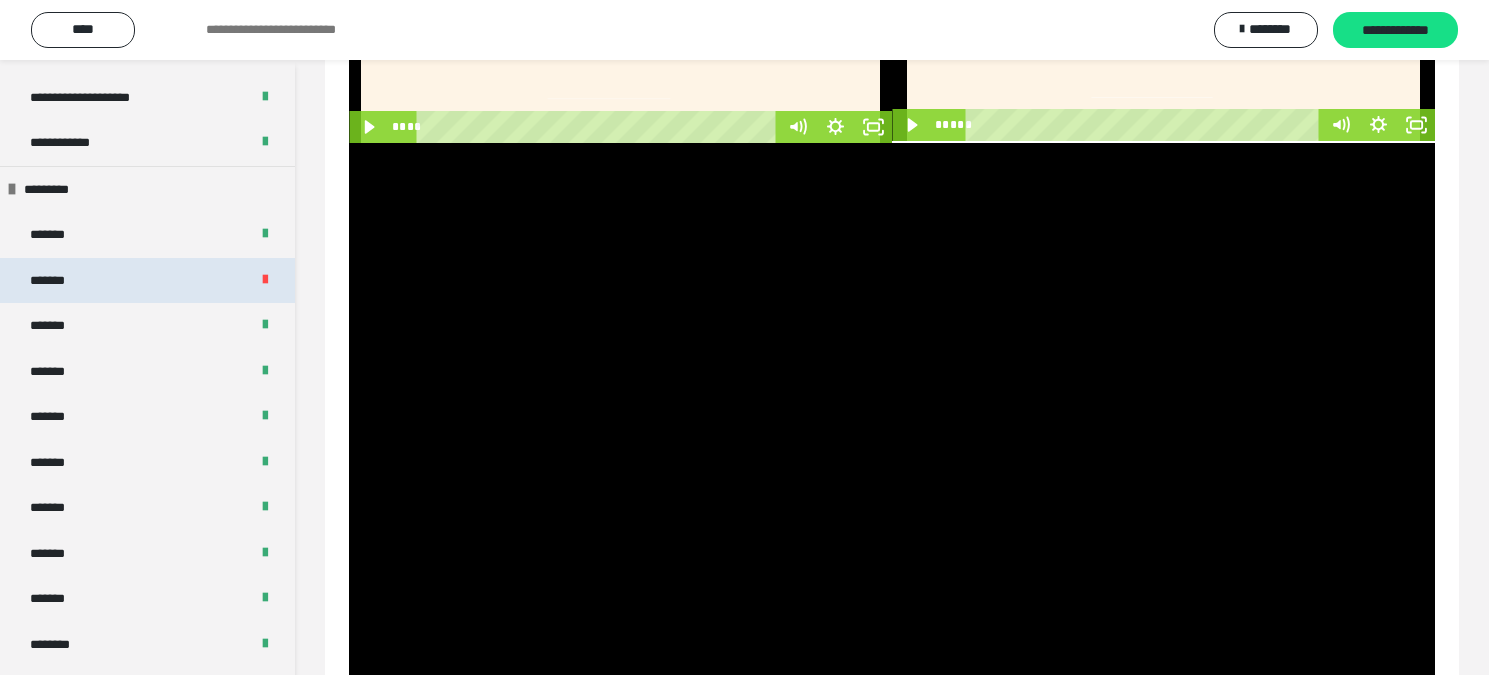click on "*******" at bounding box center (147, 281) 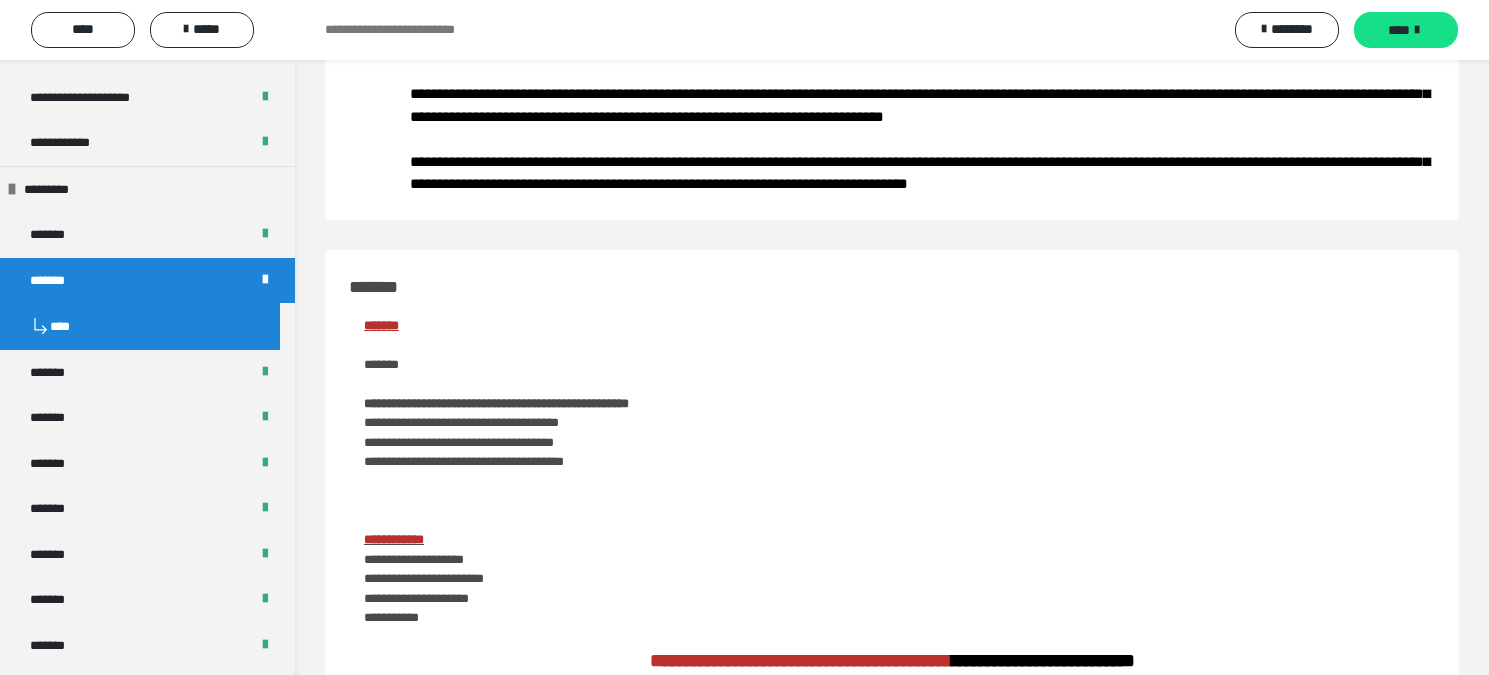 scroll, scrollTop: 0, scrollLeft: 0, axis: both 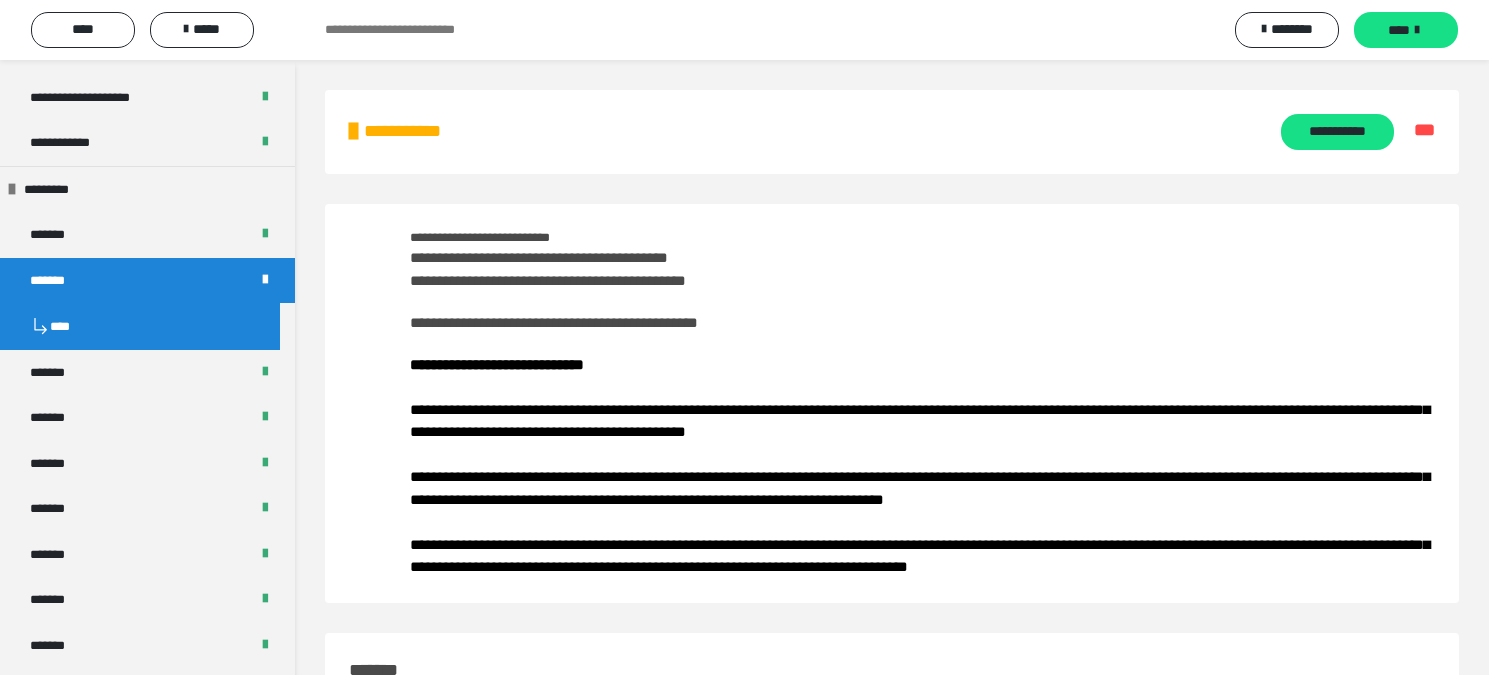 click on "*" at bounding box center [1435, 130] 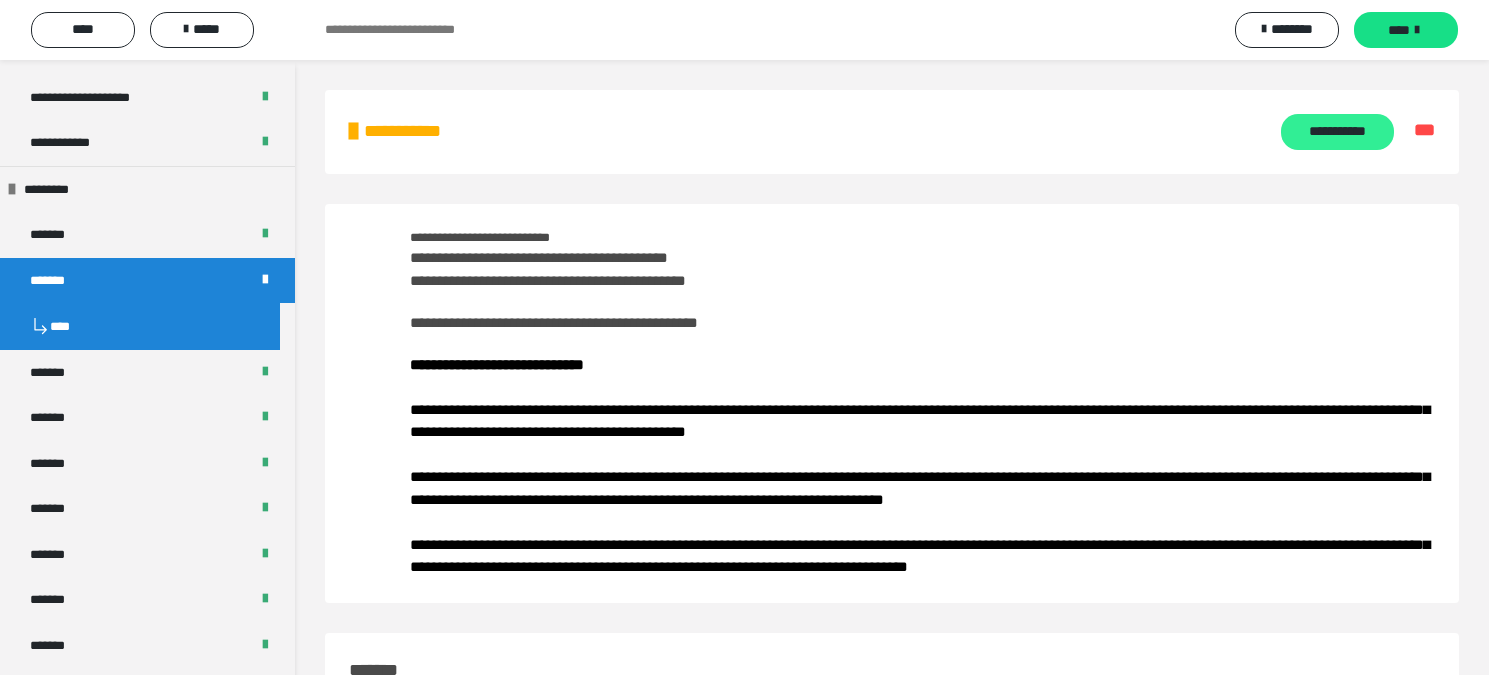 click on "**********" at bounding box center [1337, 132] 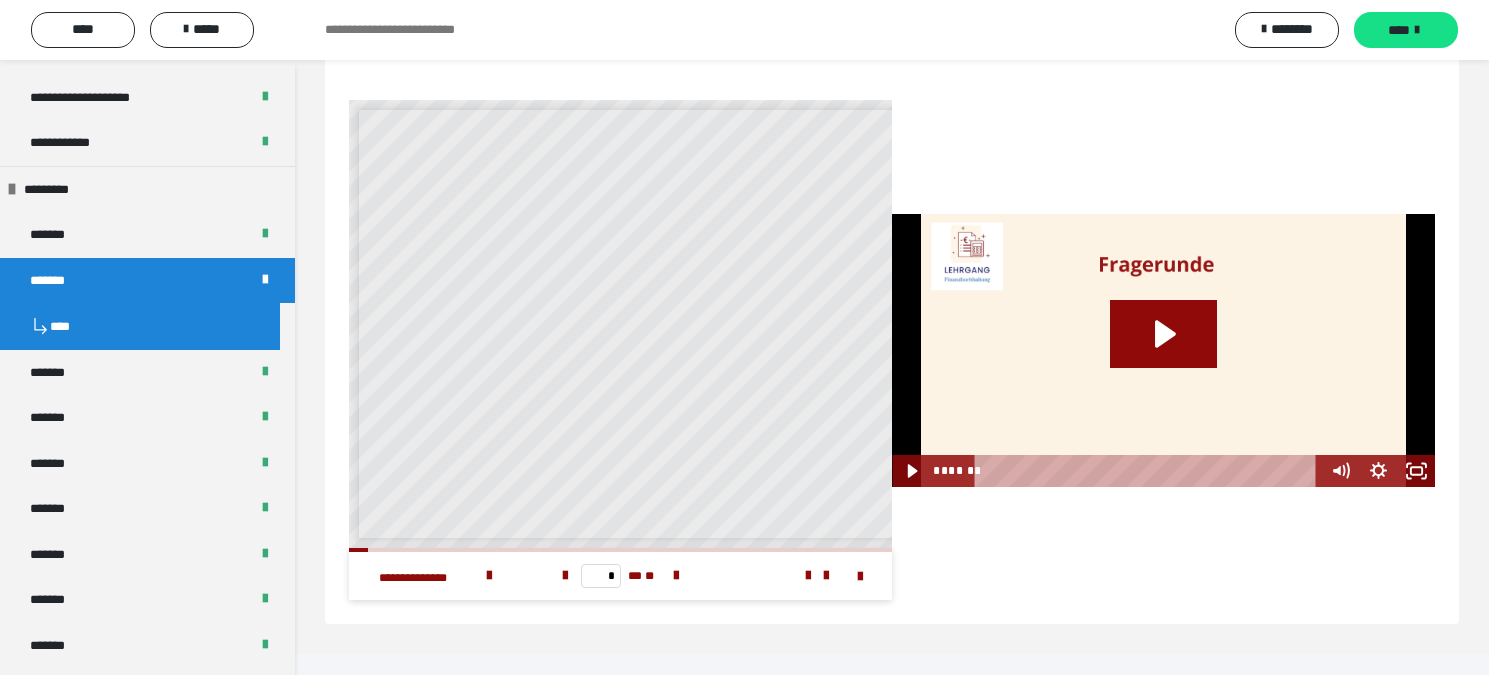 scroll, scrollTop: 4759, scrollLeft: 0, axis: vertical 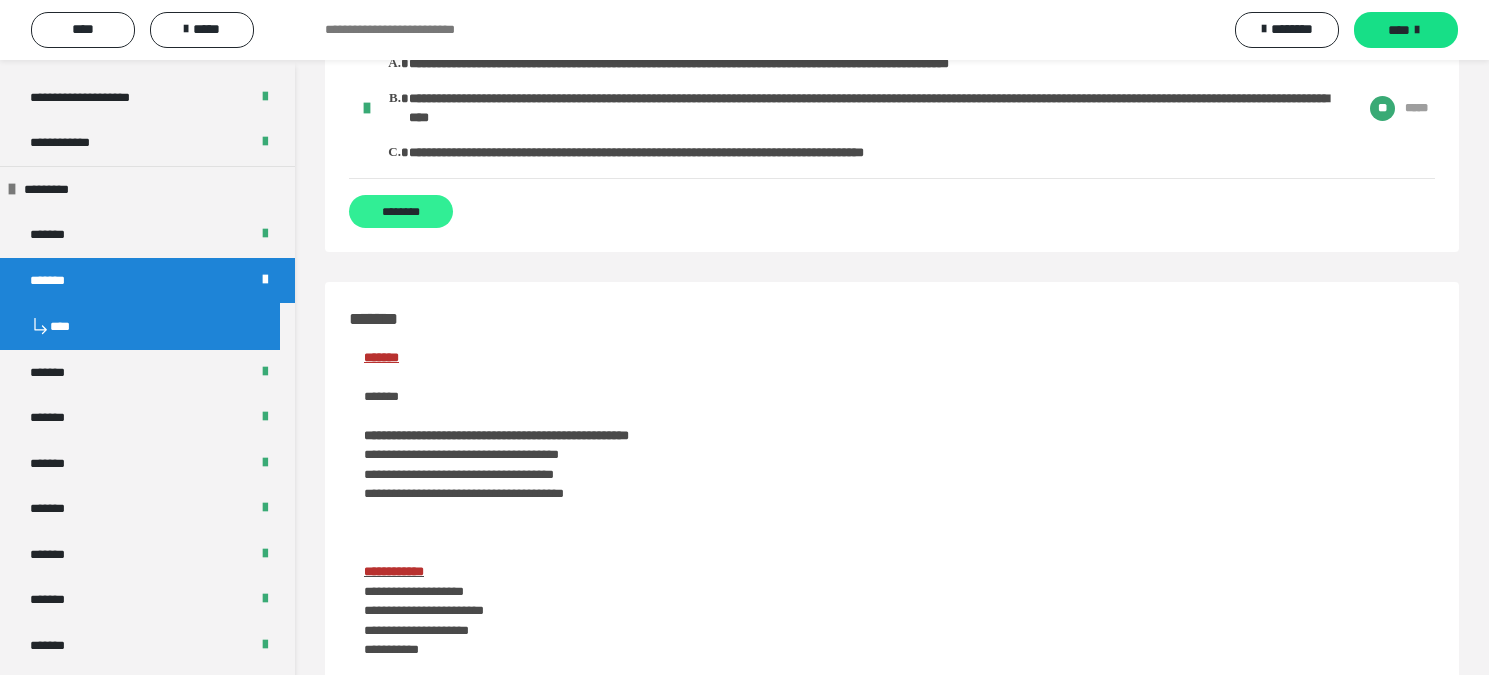 click on "********" at bounding box center (401, 211) 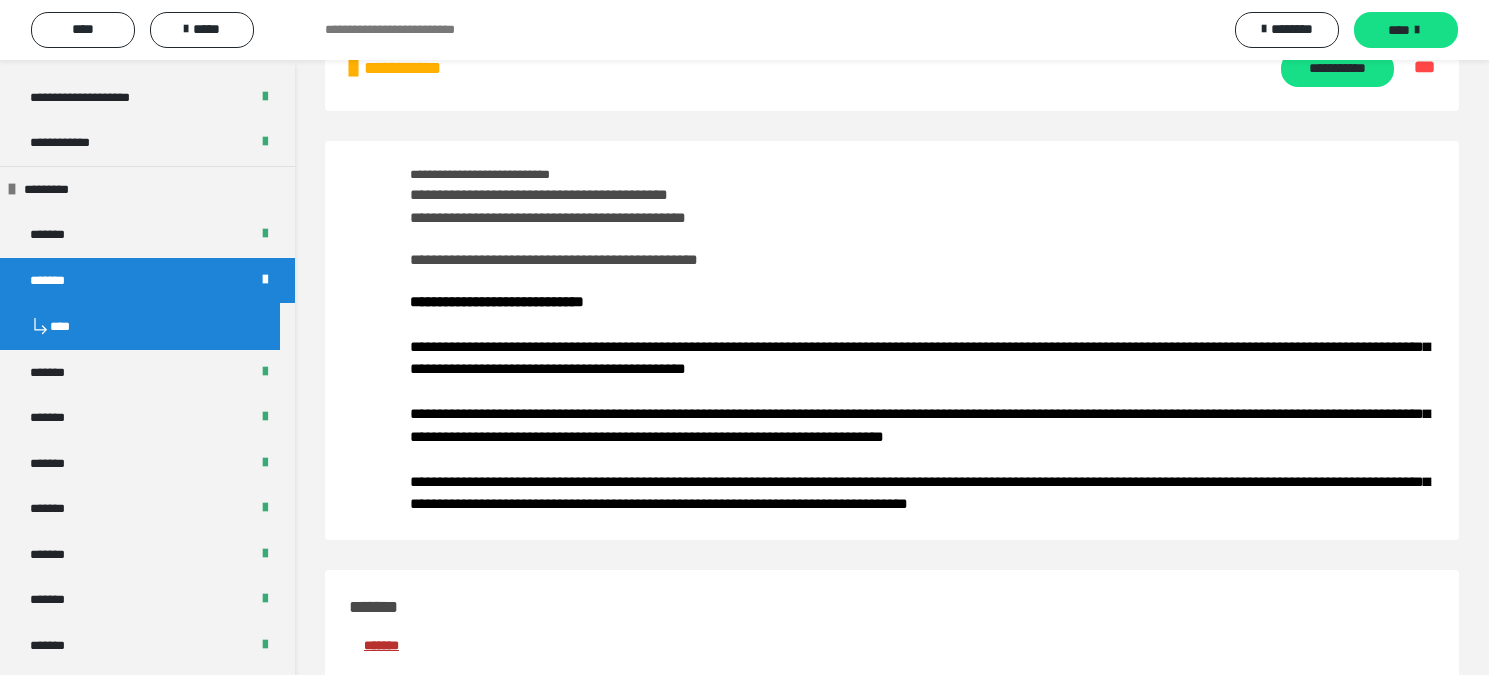 scroll, scrollTop: 0, scrollLeft: 0, axis: both 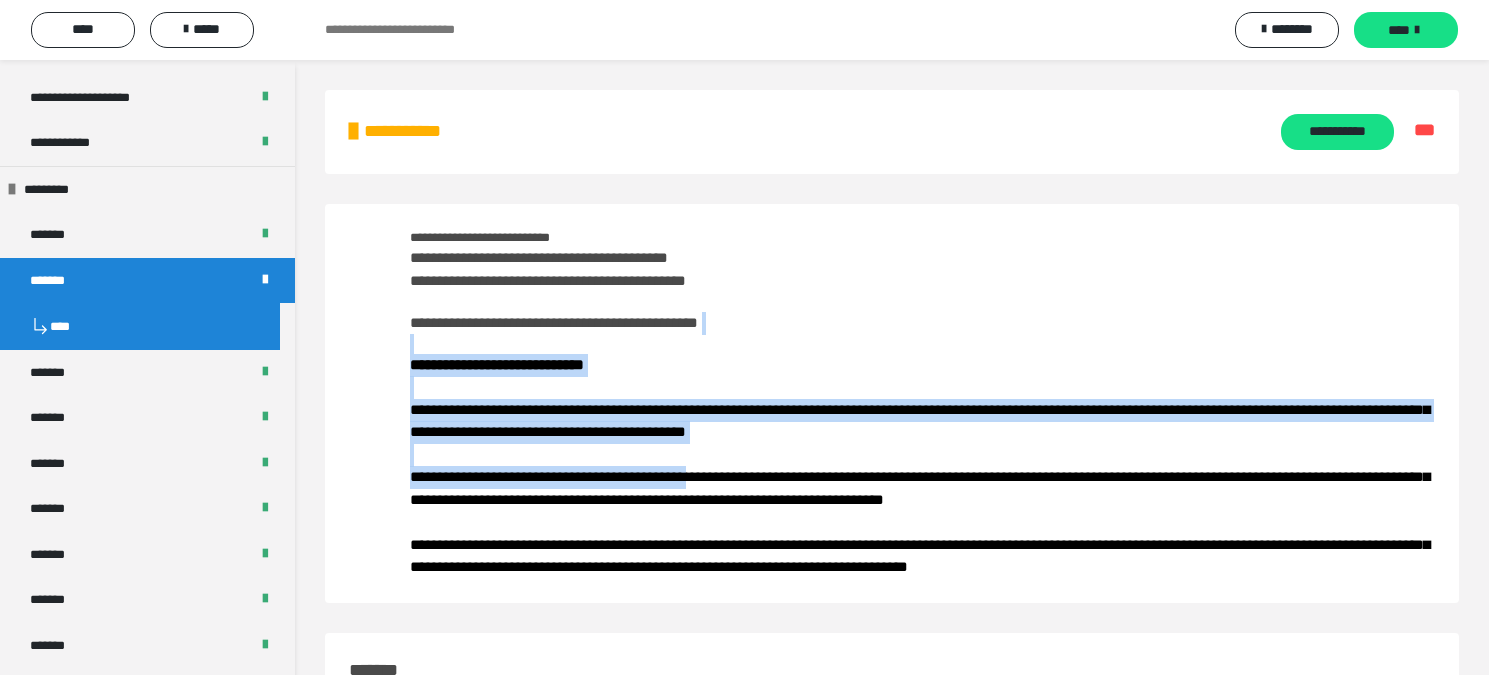 drag, startPoint x: 724, startPoint y: 469, endPoint x: 720, endPoint y: 342, distance: 127.06297 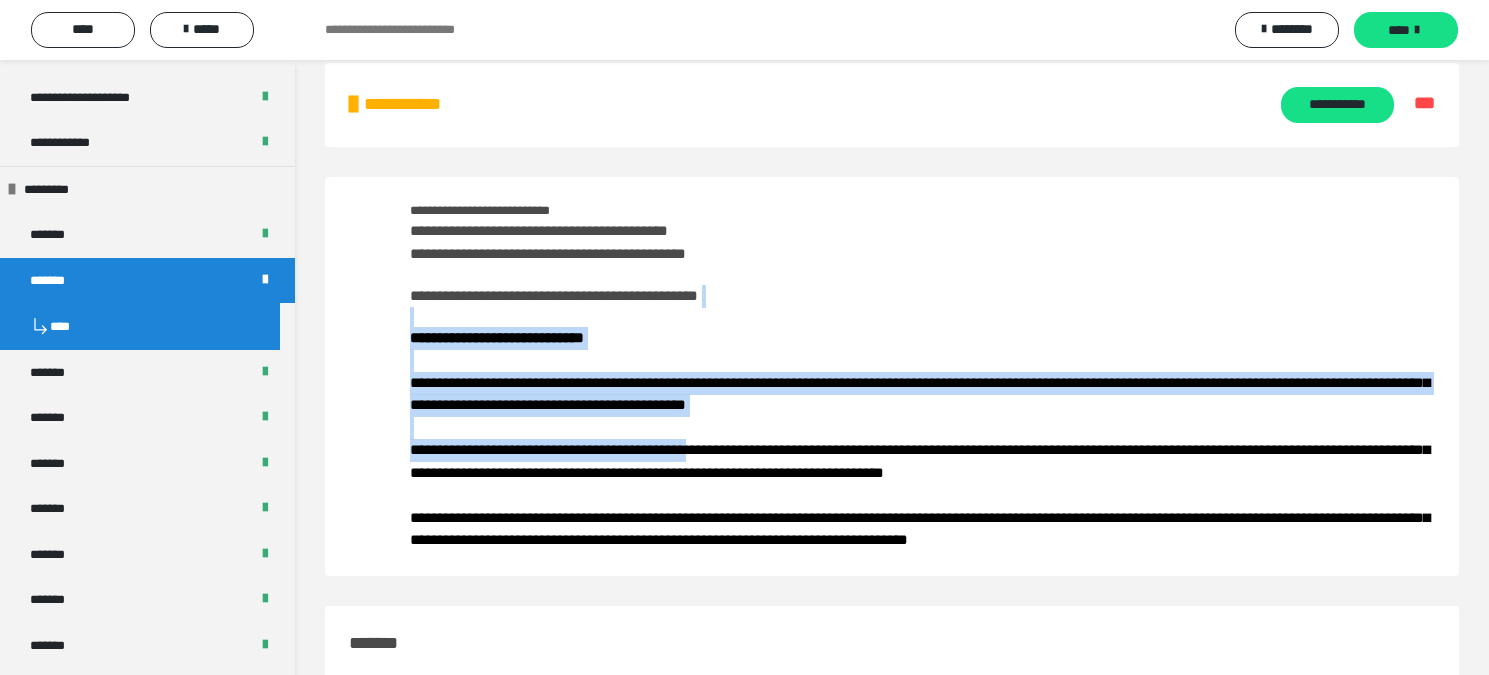 scroll, scrollTop: 0, scrollLeft: 0, axis: both 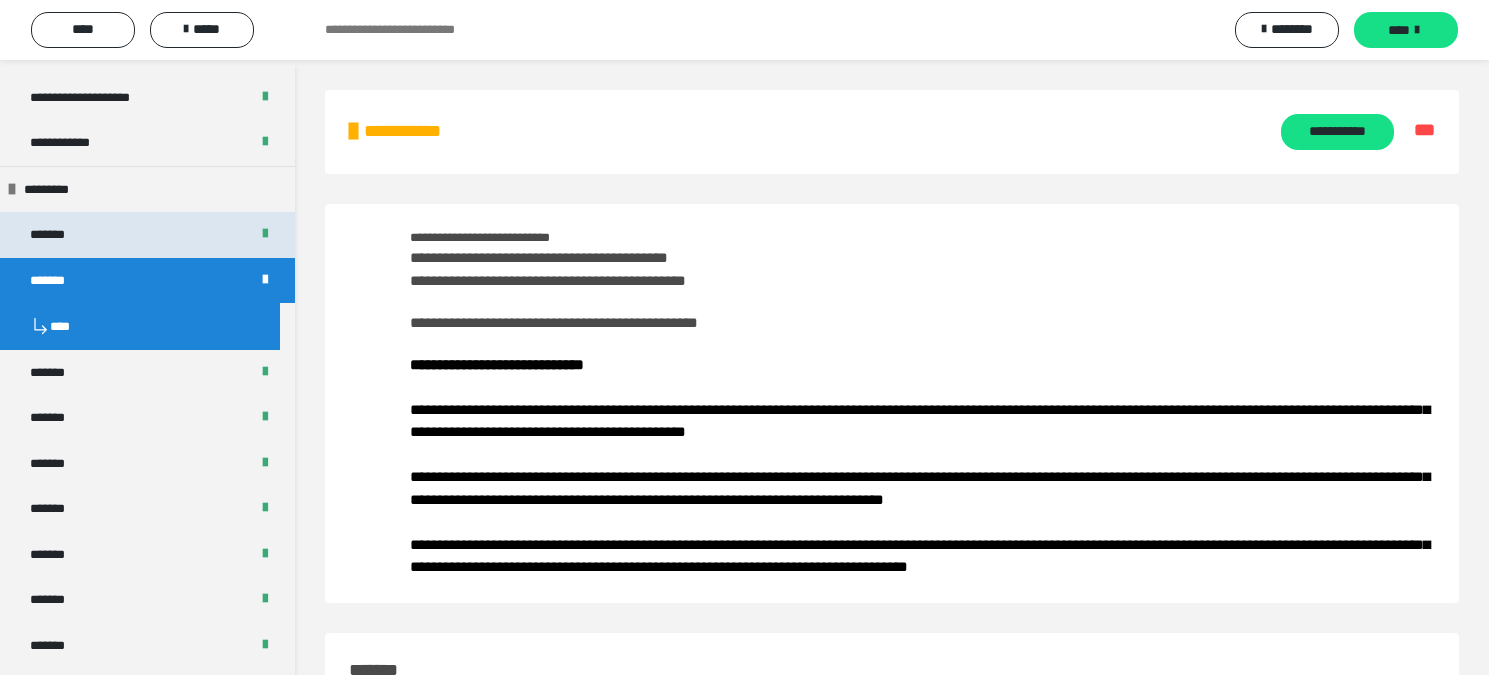 click on "*******" at bounding box center [57, 235] 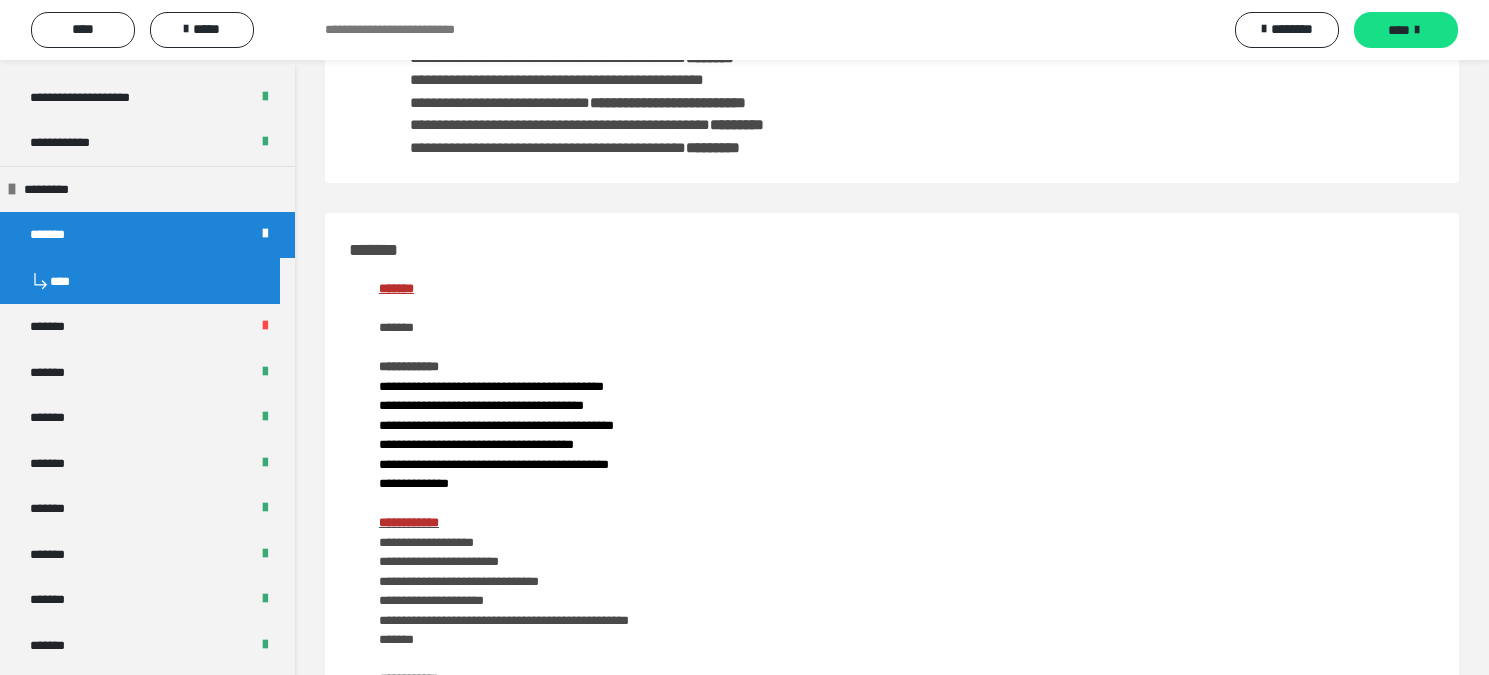 scroll, scrollTop: 500, scrollLeft: 0, axis: vertical 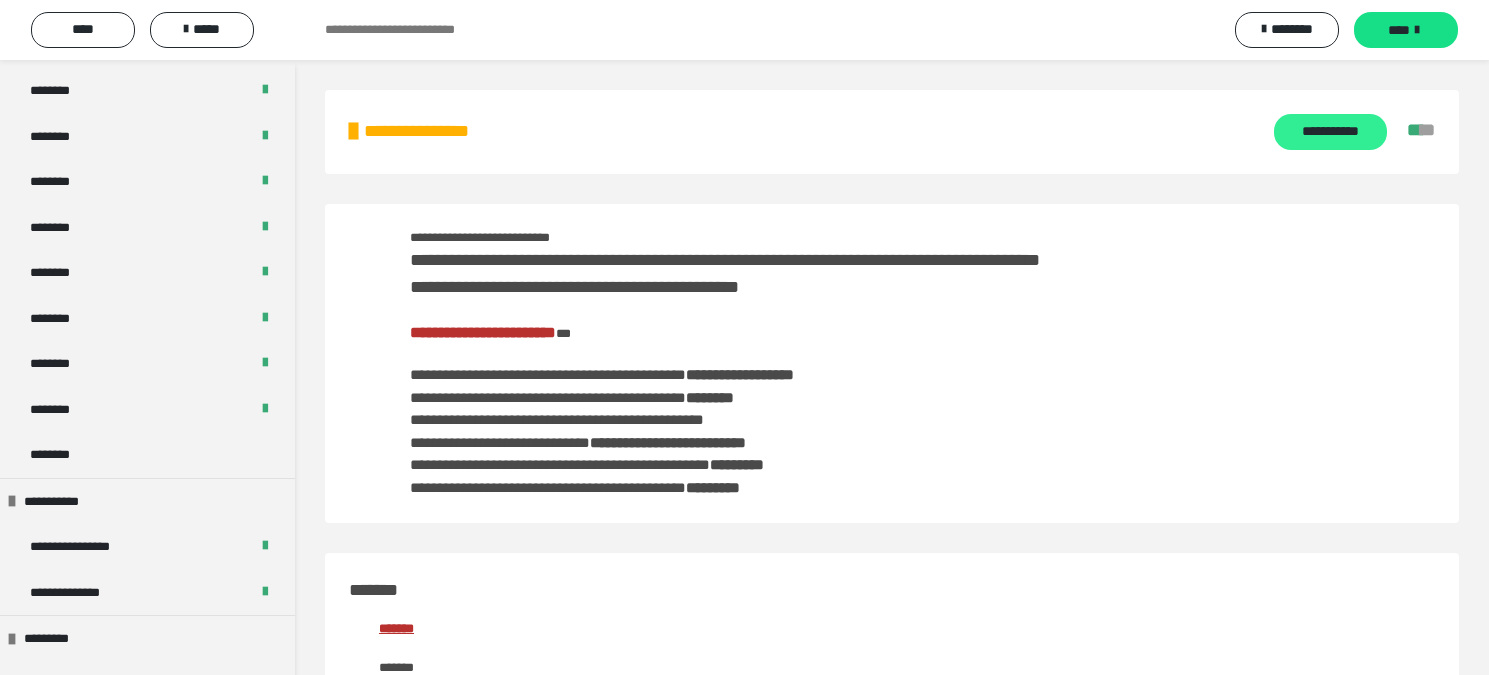 click on "**********" at bounding box center [1330, 132] 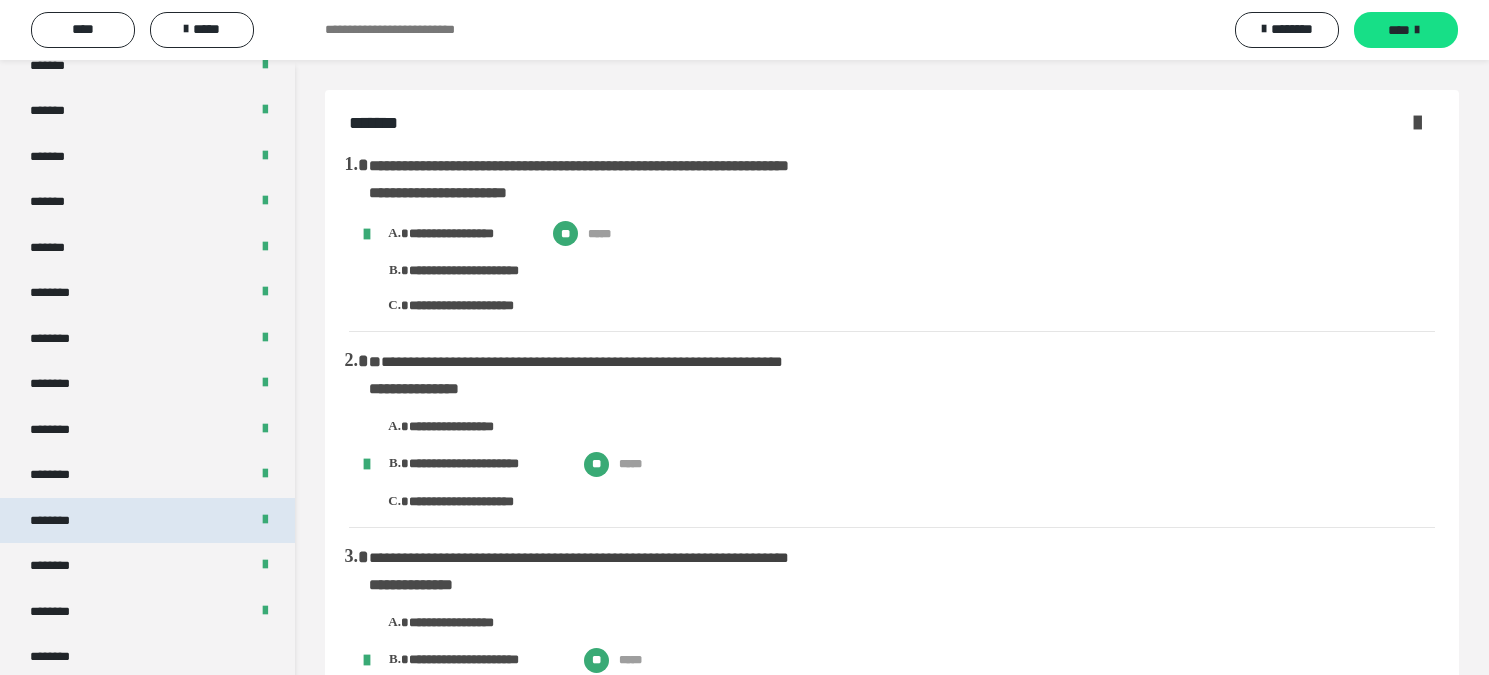 scroll, scrollTop: 553, scrollLeft: 0, axis: vertical 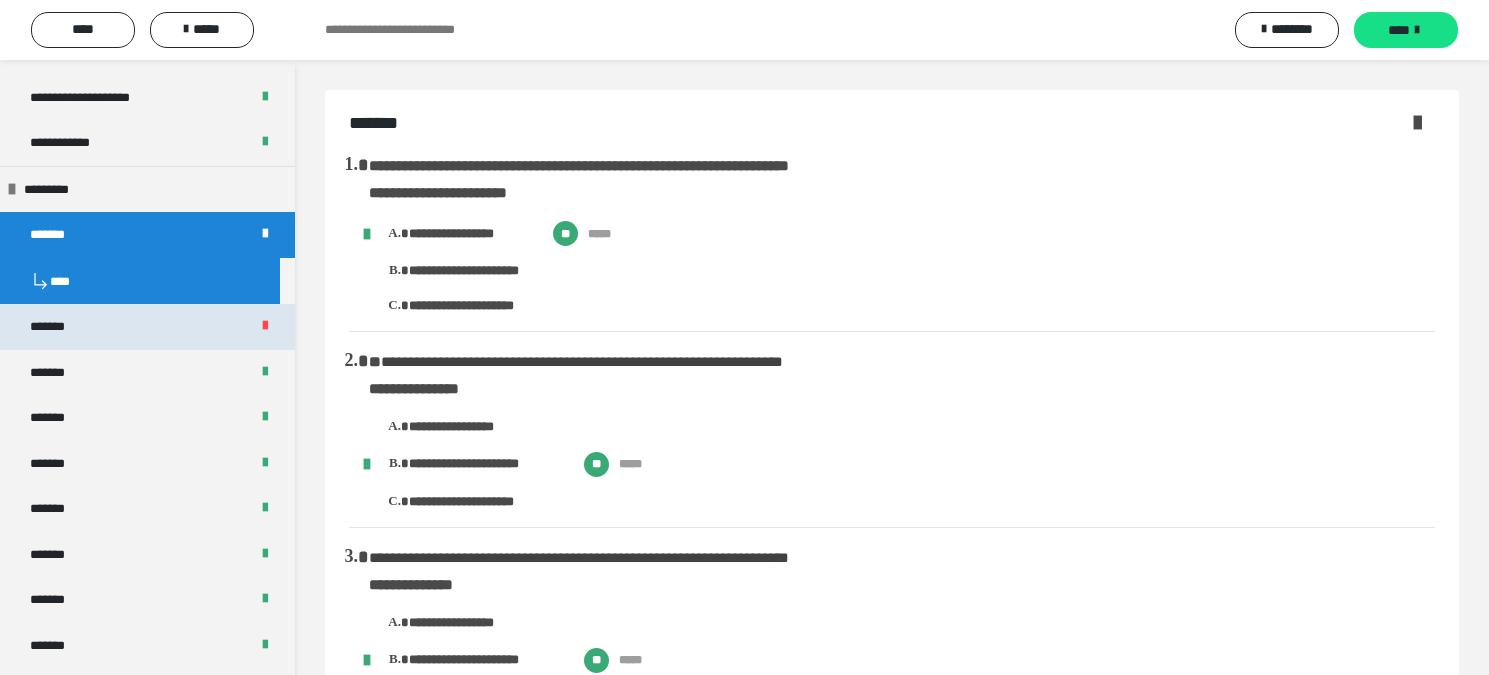 click on "*******" at bounding box center (147, 327) 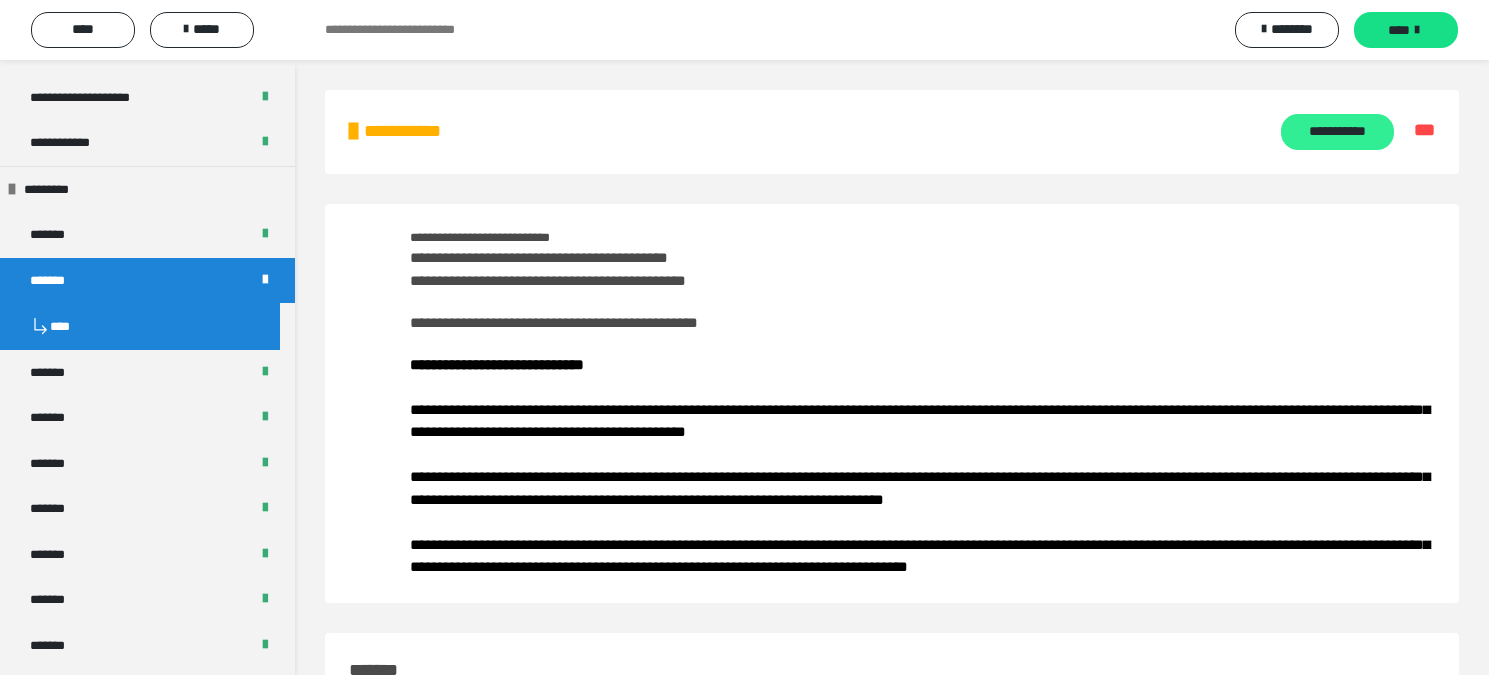 click on "**********" at bounding box center [1337, 132] 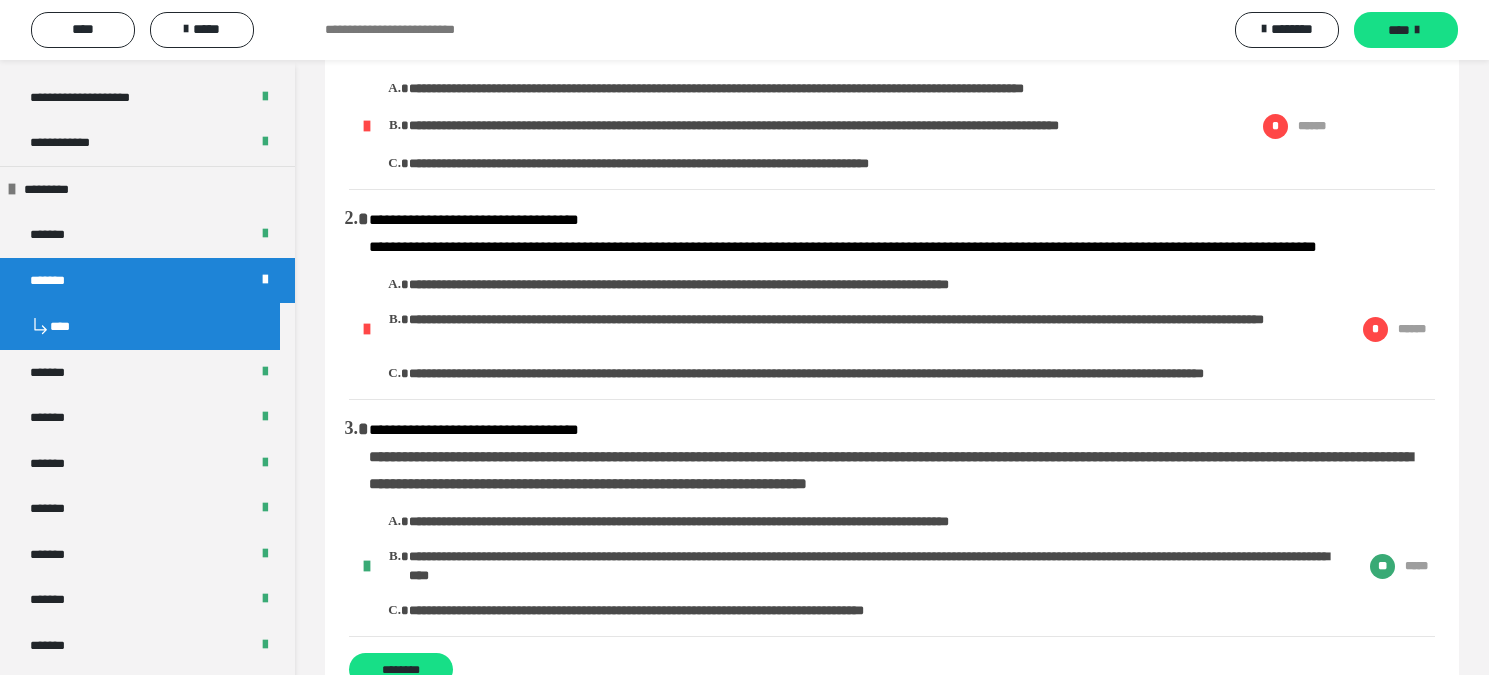 scroll, scrollTop: 0, scrollLeft: 0, axis: both 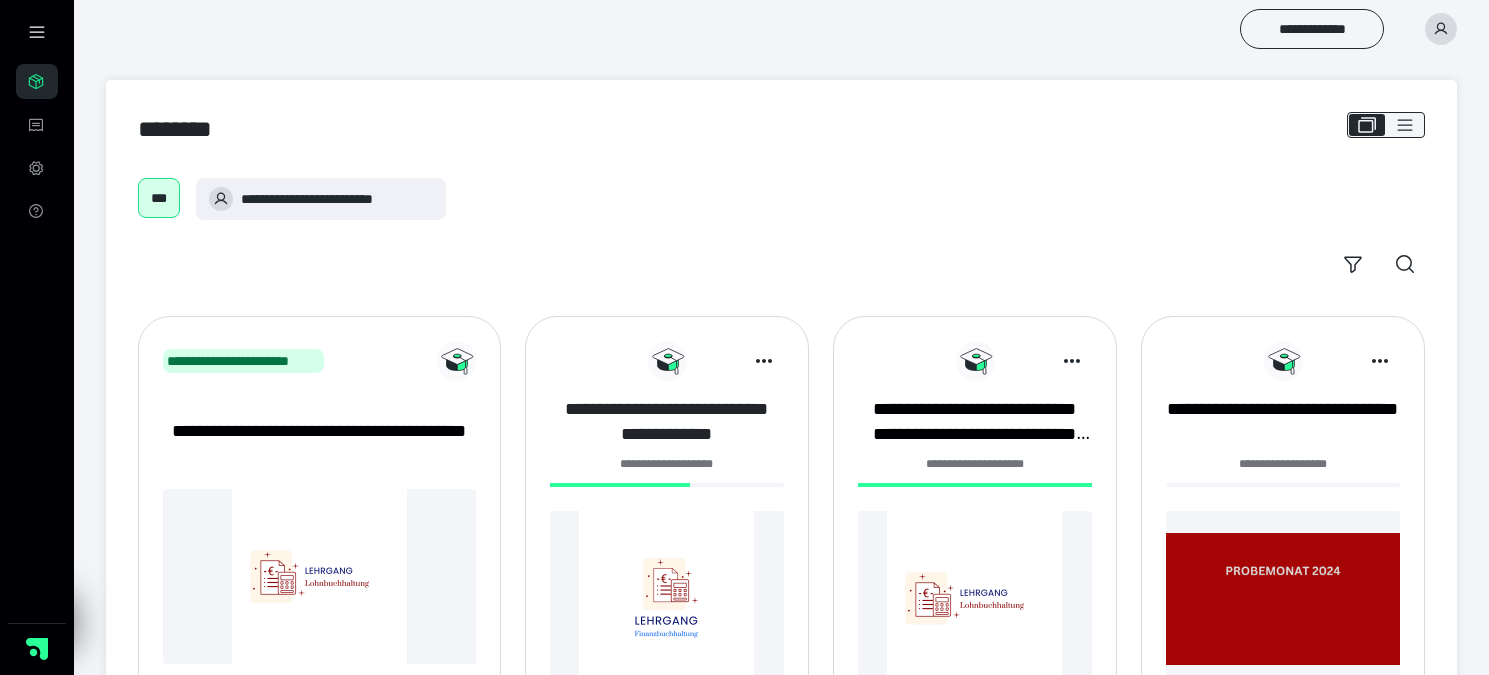 click on "**********" at bounding box center [667, 422] 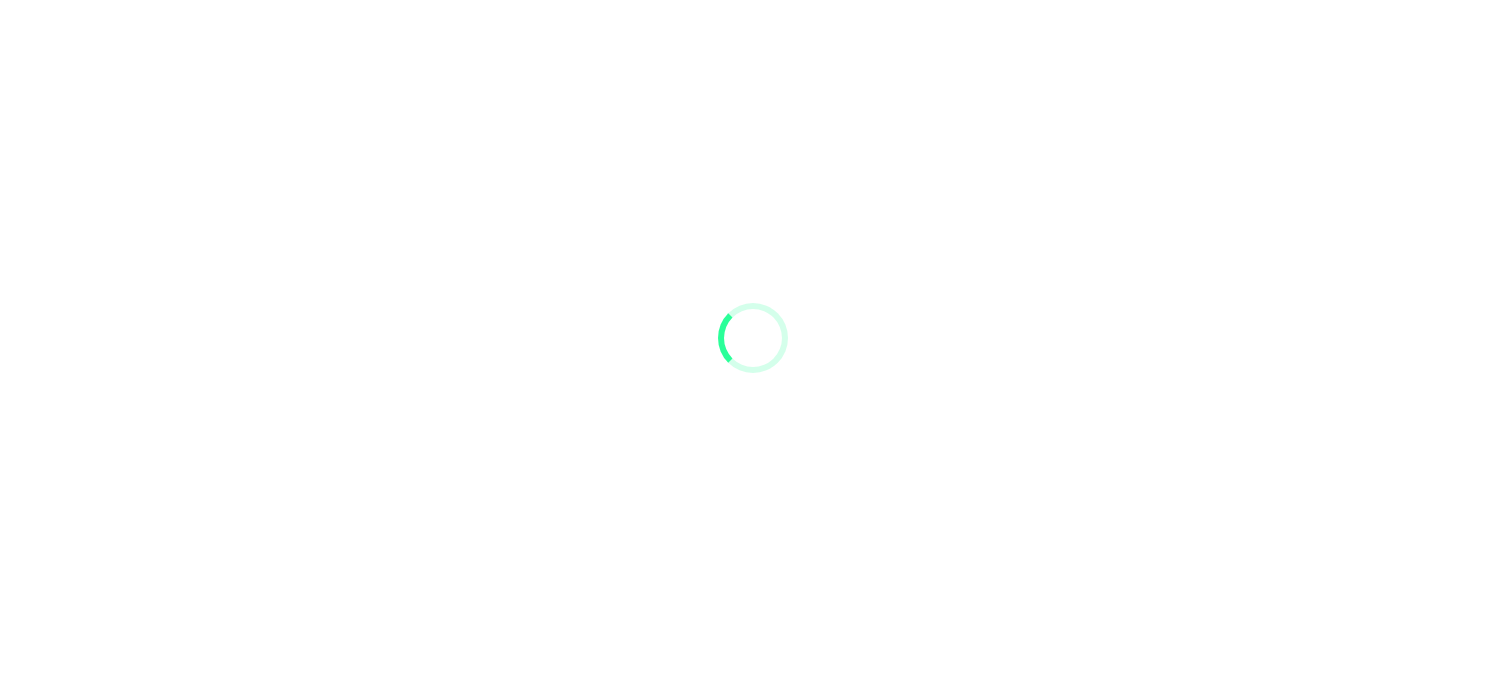 scroll, scrollTop: 0, scrollLeft: 0, axis: both 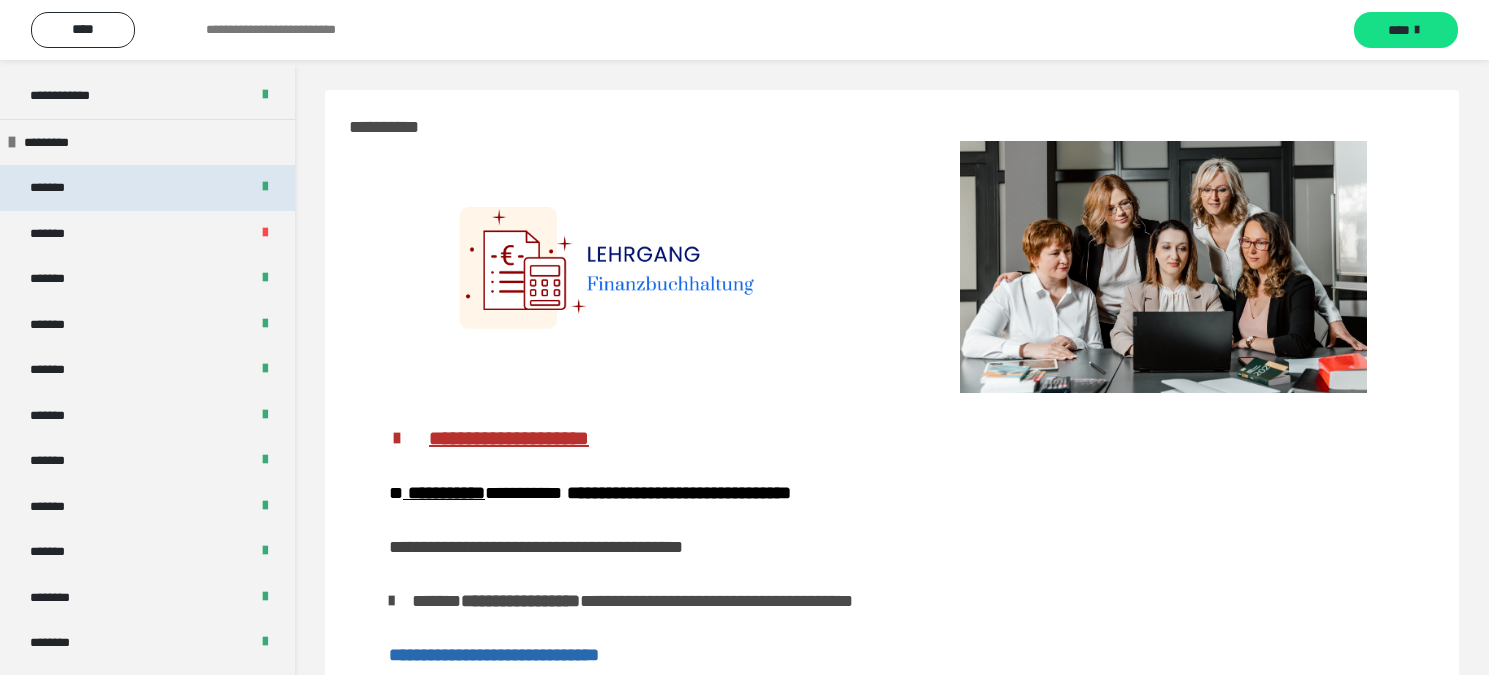 click on "*******" at bounding box center (57, 188) 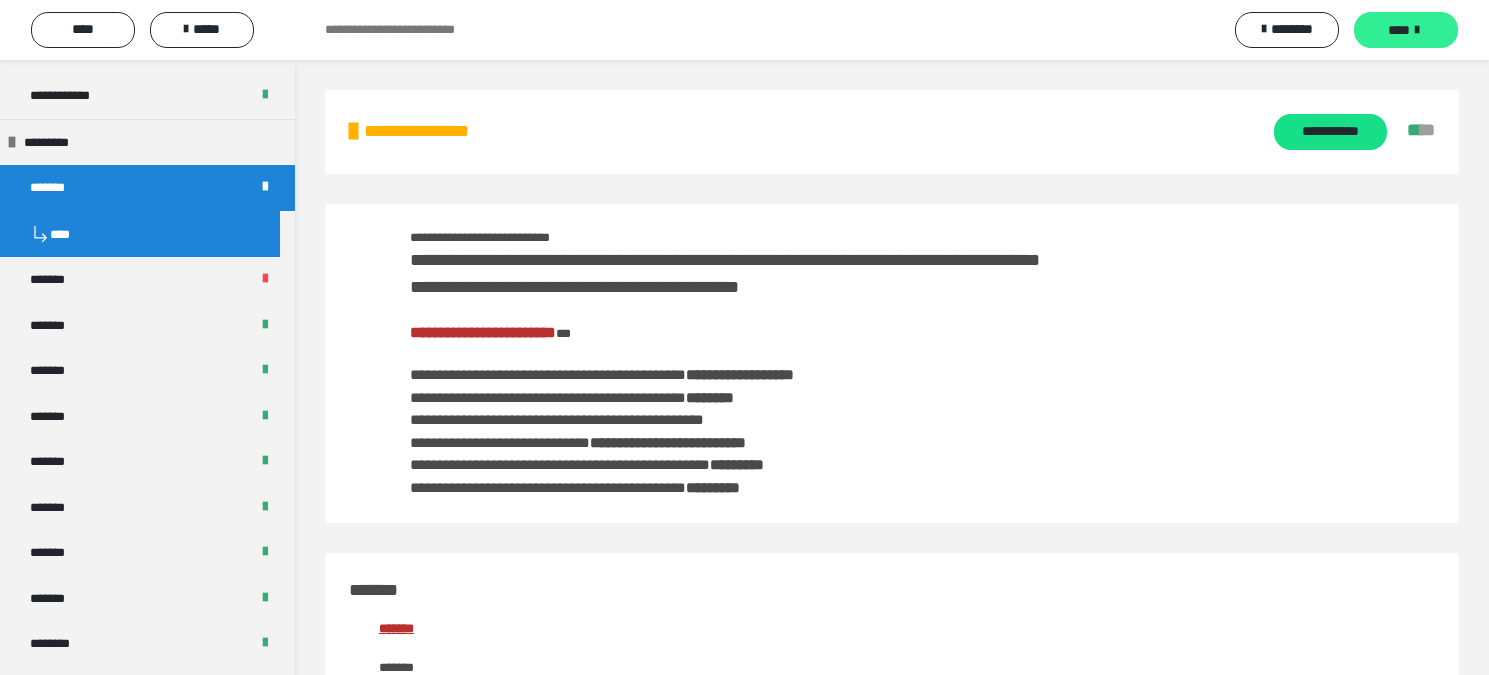 click on "****" at bounding box center (1406, 30) 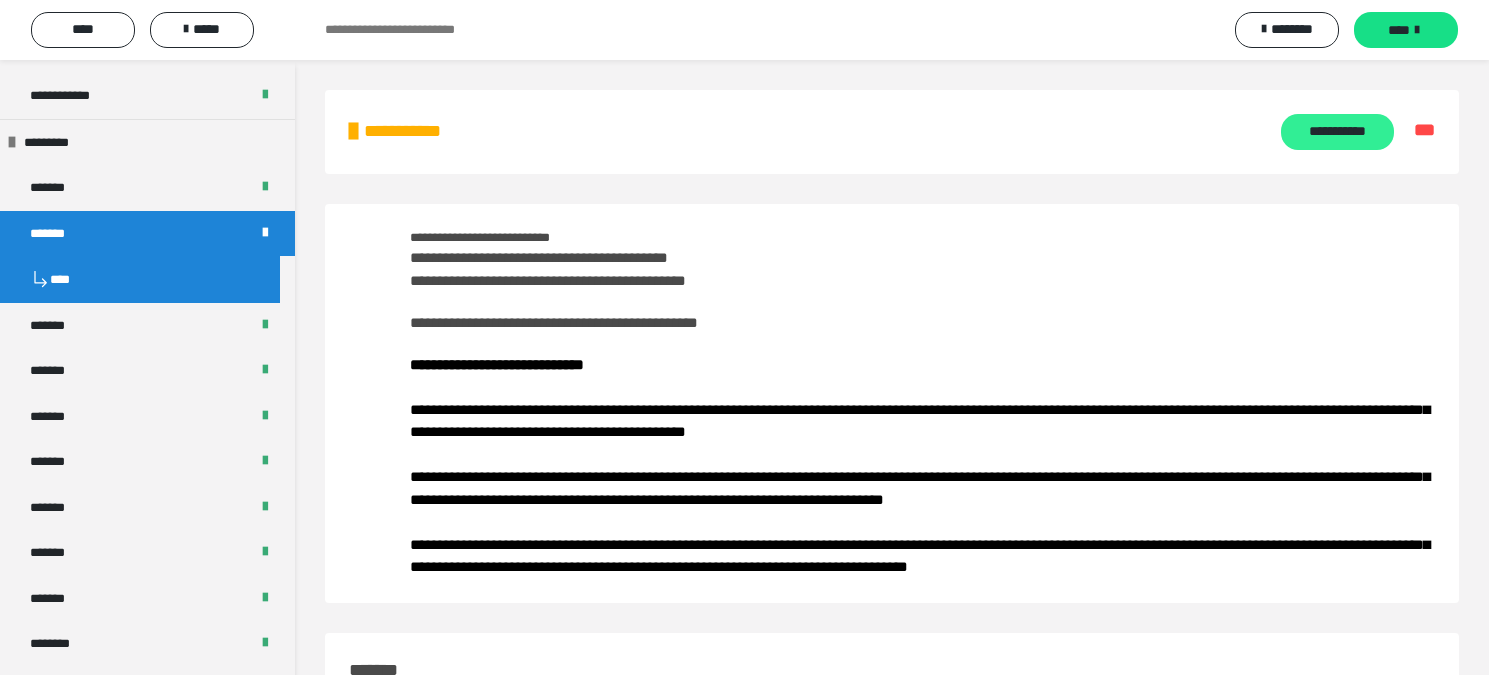 click on "**********" at bounding box center [1337, 132] 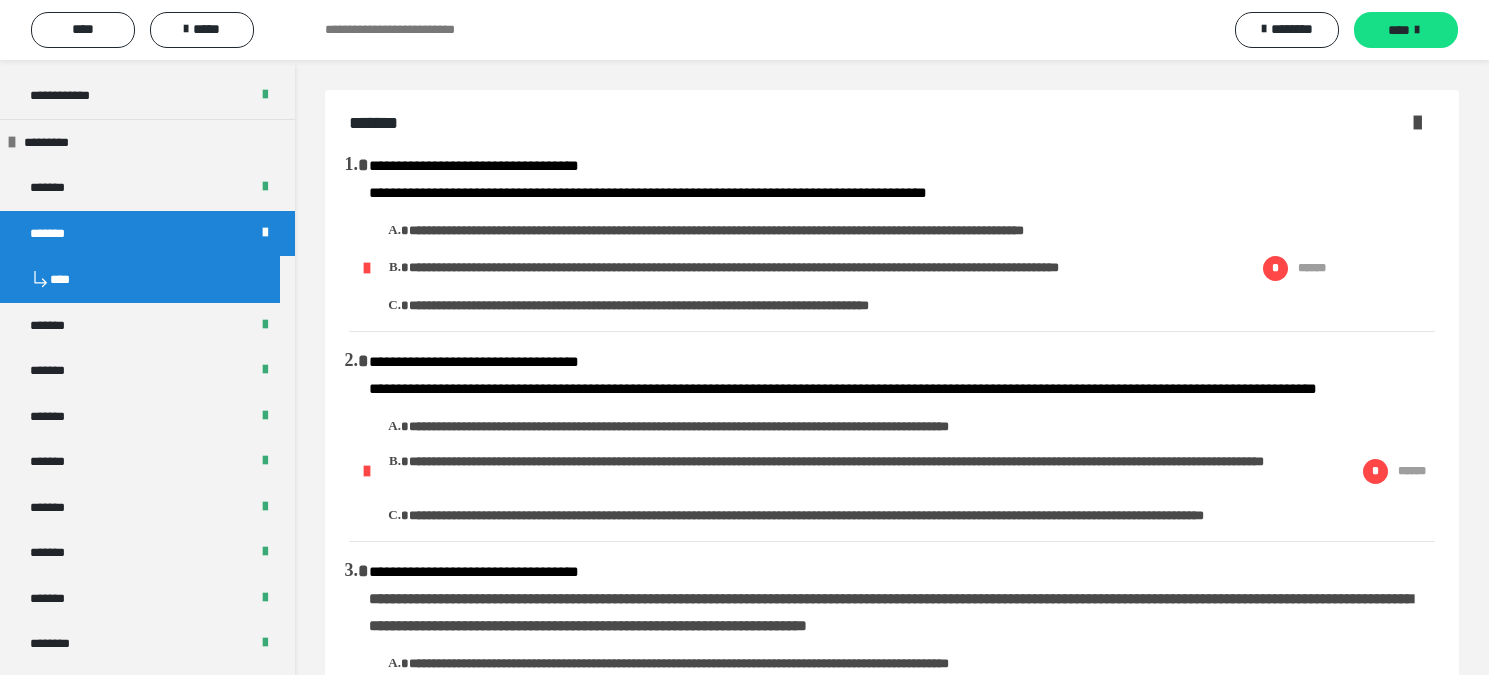 click on "**********" at bounding box center [902, 233] 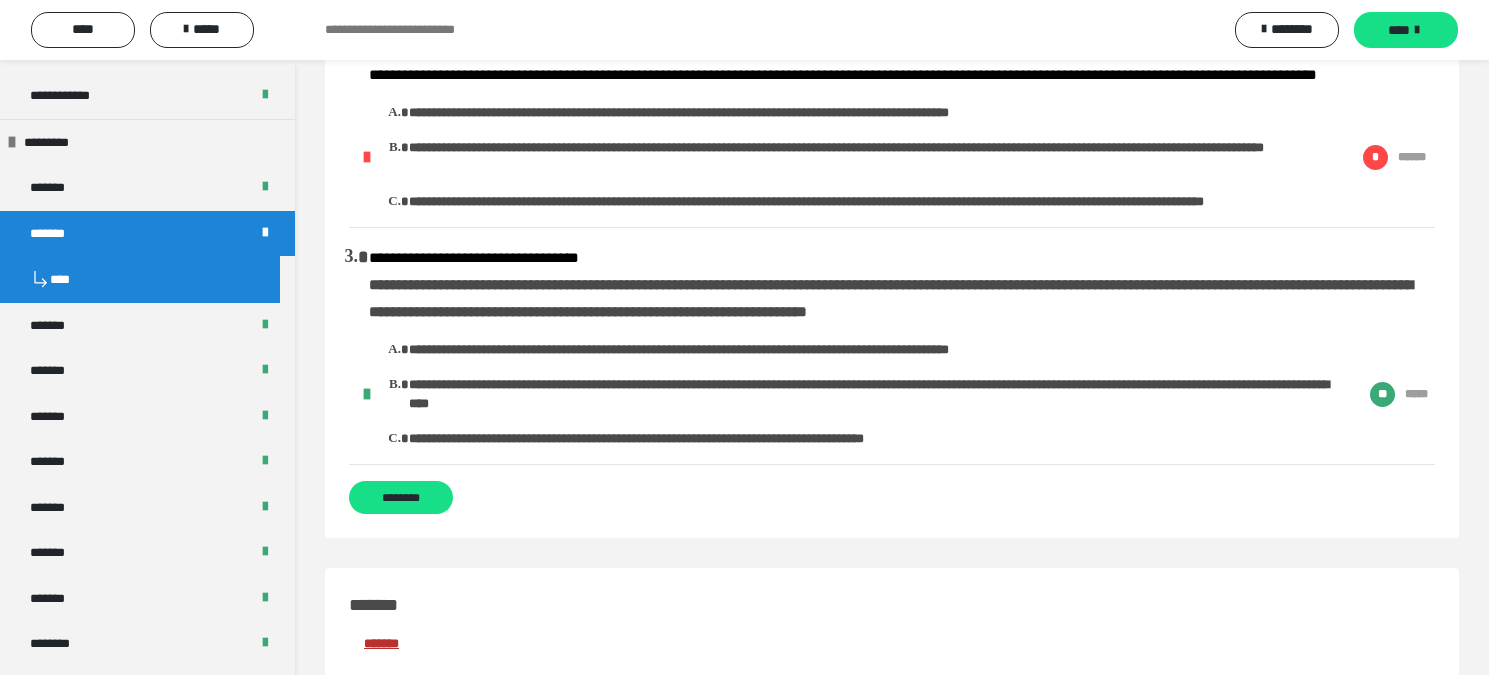 scroll, scrollTop: 0, scrollLeft: 0, axis: both 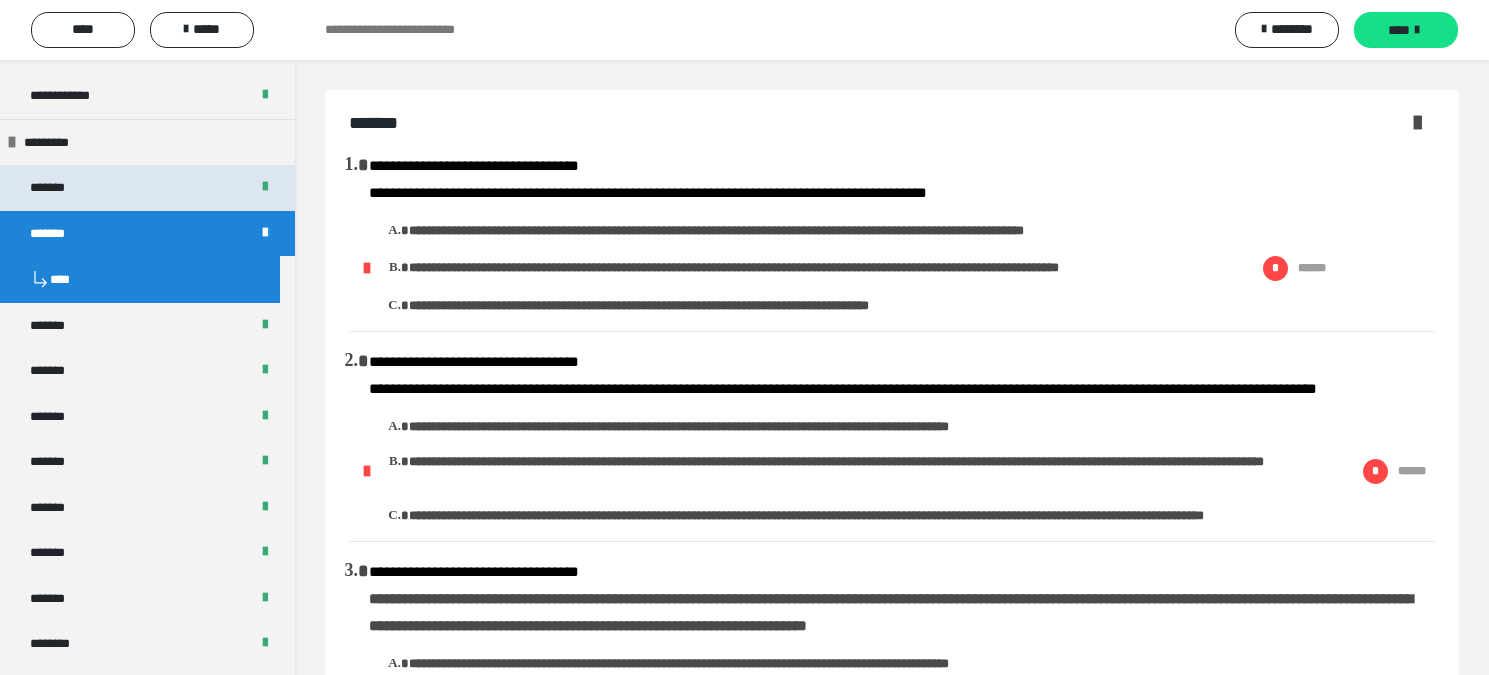 click on "*******" at bounding box center (57, 188) 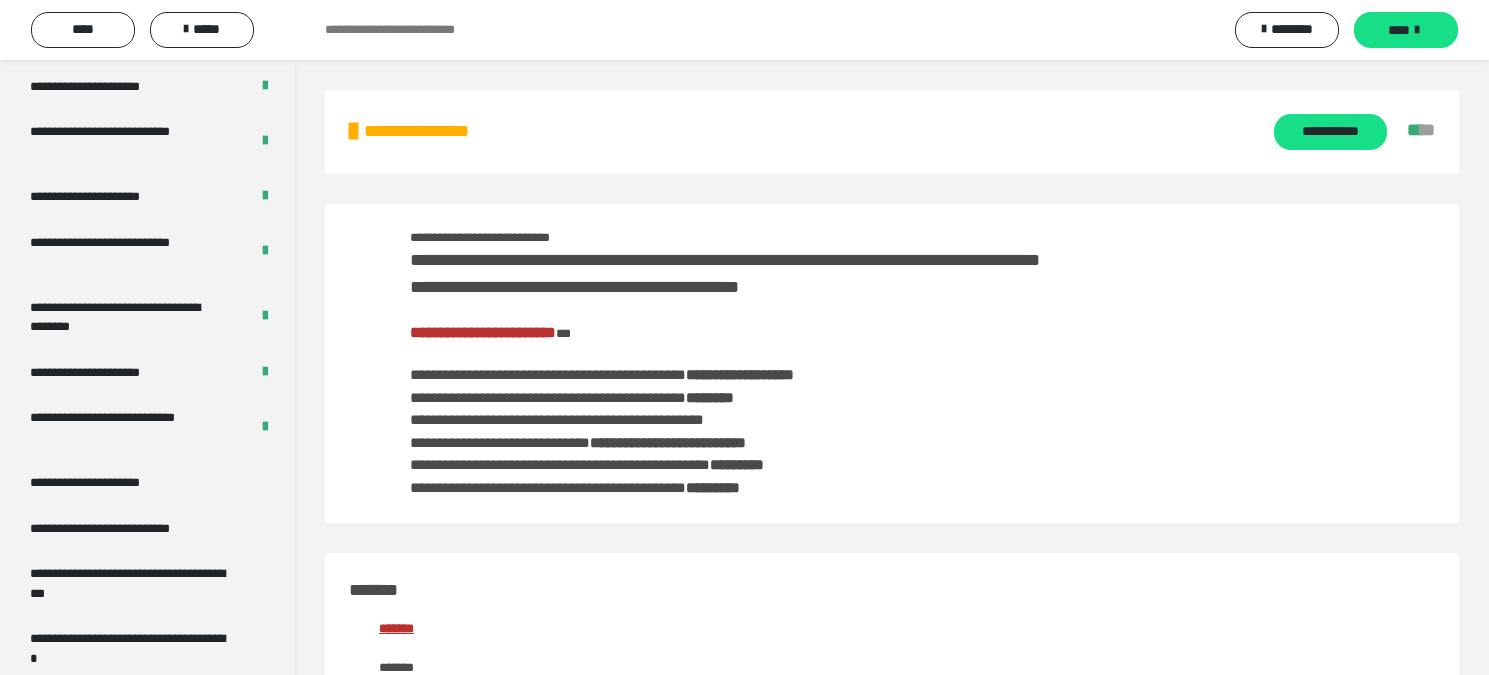 scroll, scrollTop: 3300, scrollLeft: 0, axis: vertical 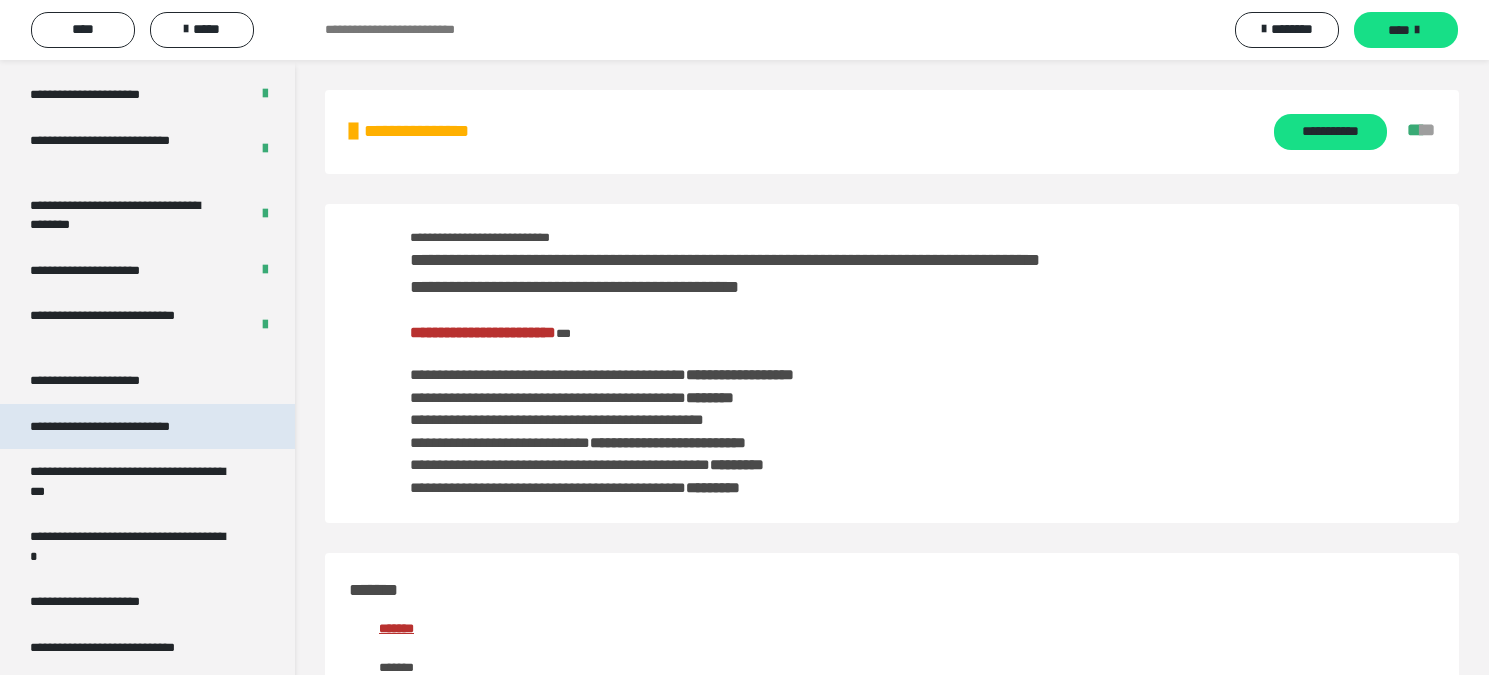 click on "**********" at bounding box center (129, 427) 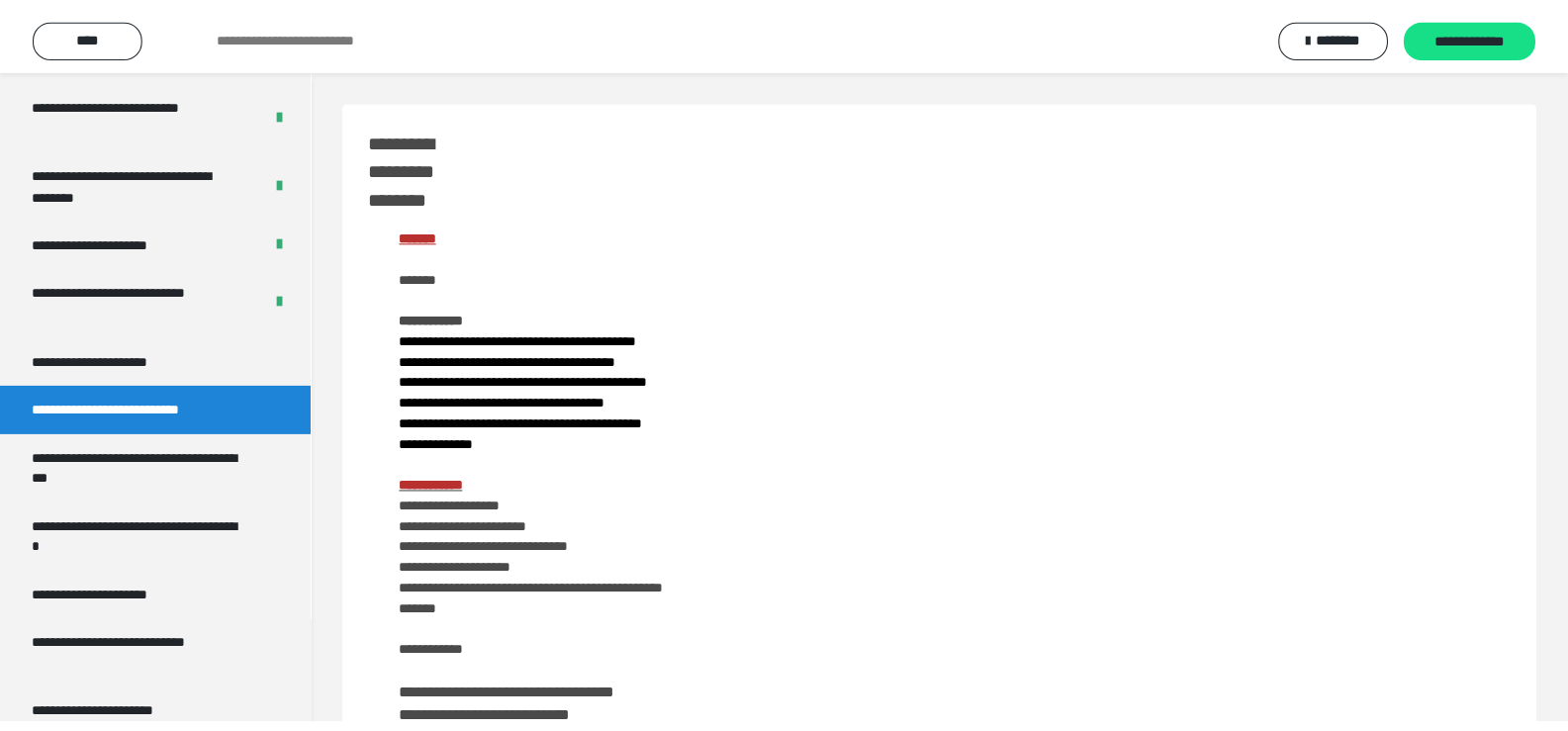 scroll, scrollTop: 3219, scrollLeft: 0, axis: vertical 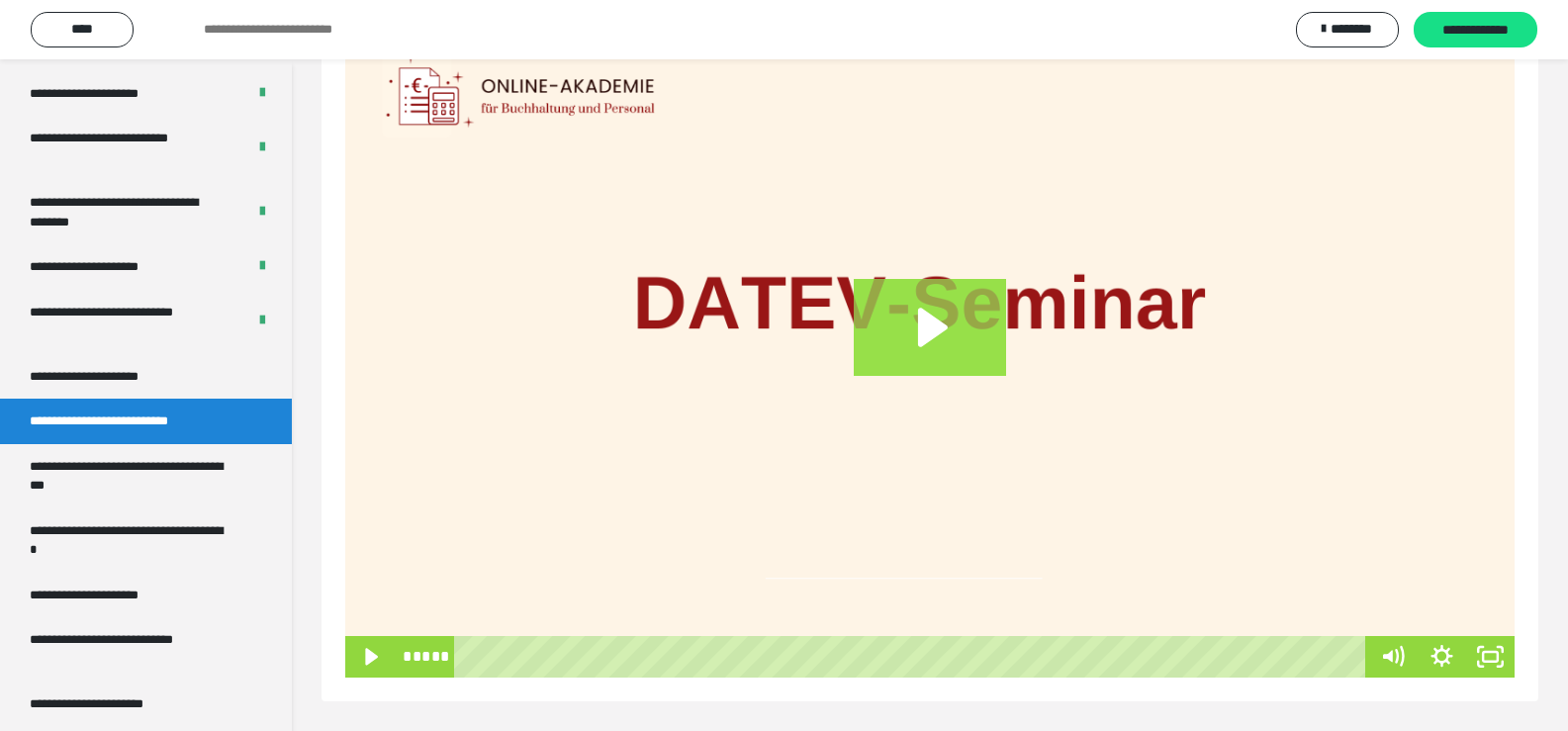 click 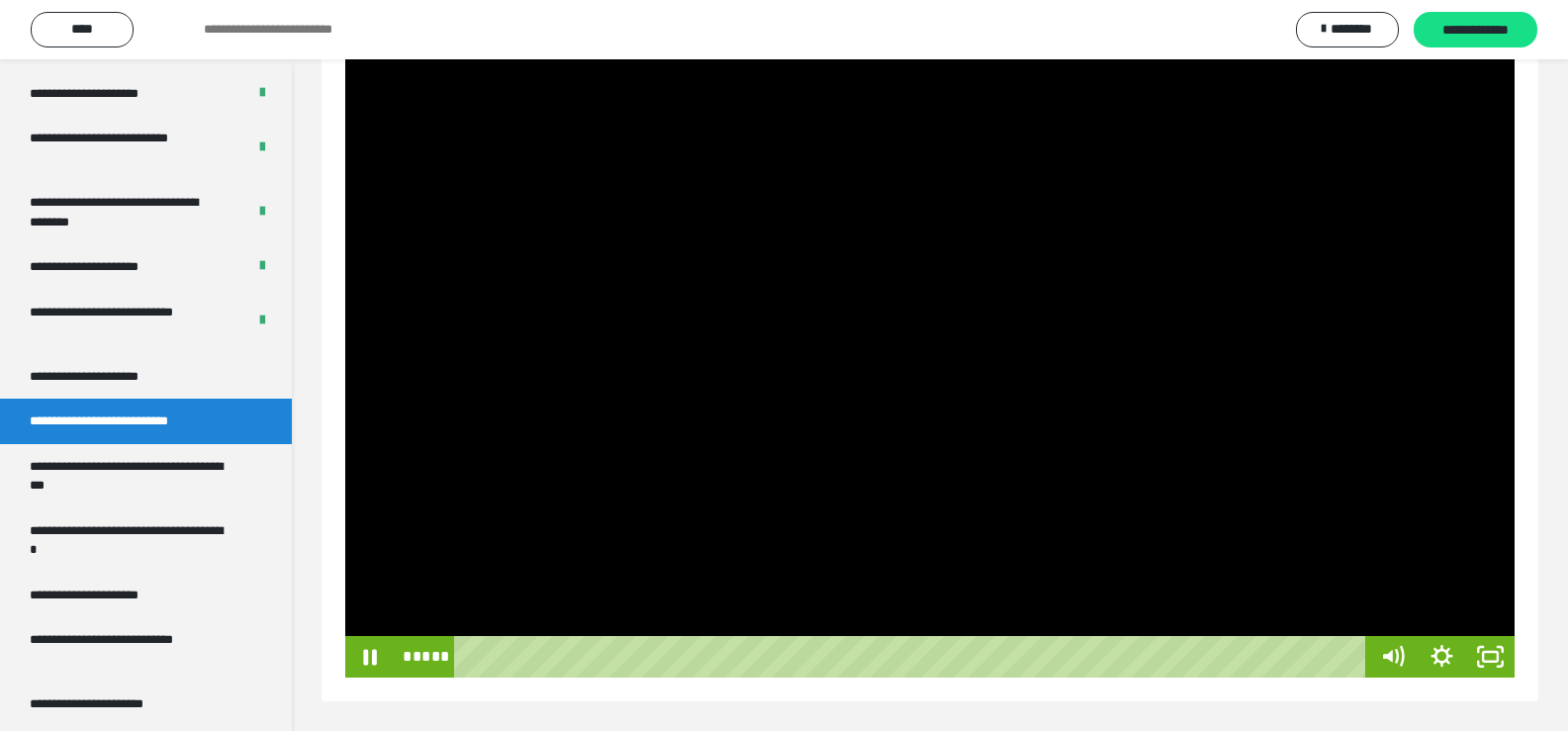 click at bounding box center [930, 348] 